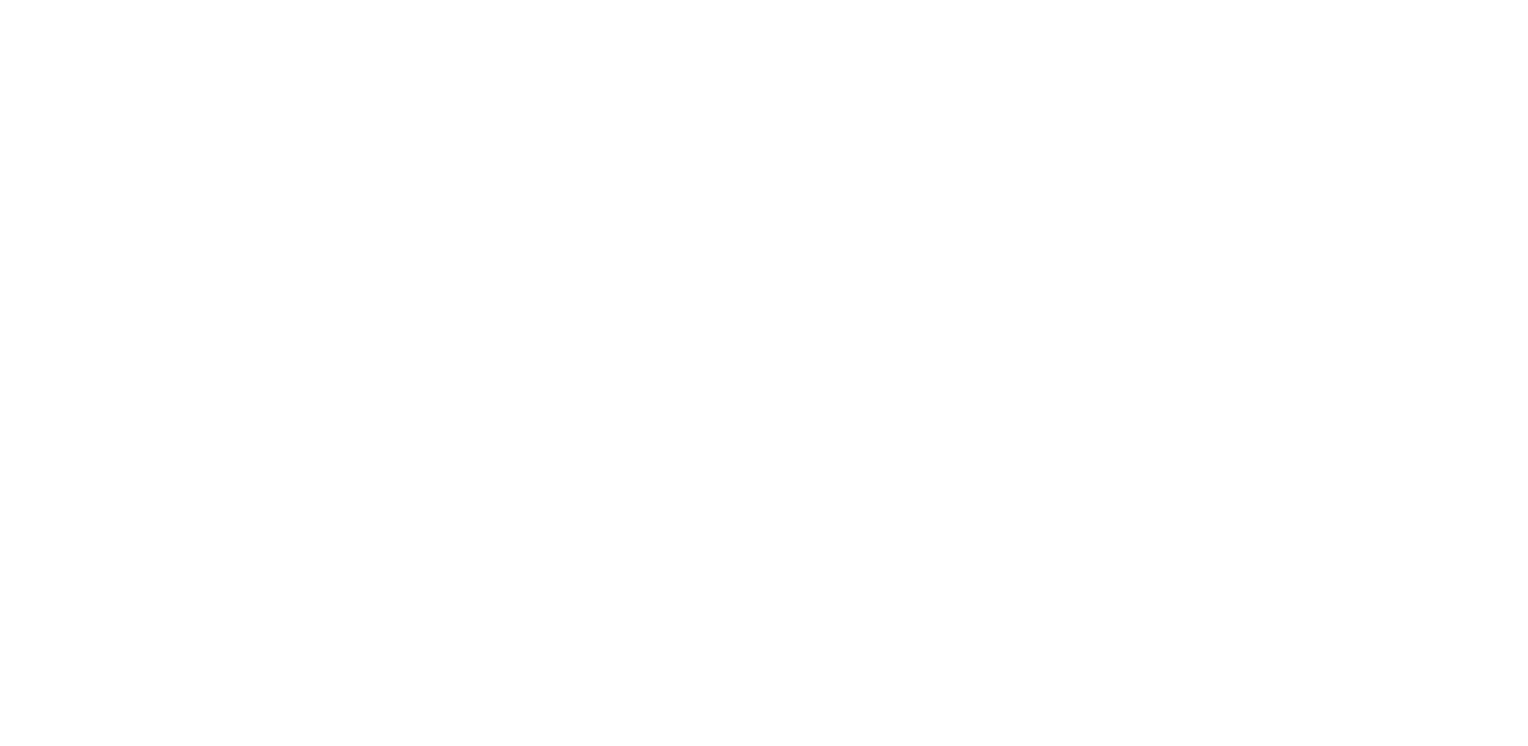 scroll, scrollTop: 0, scrollLeft: 0, axis: both 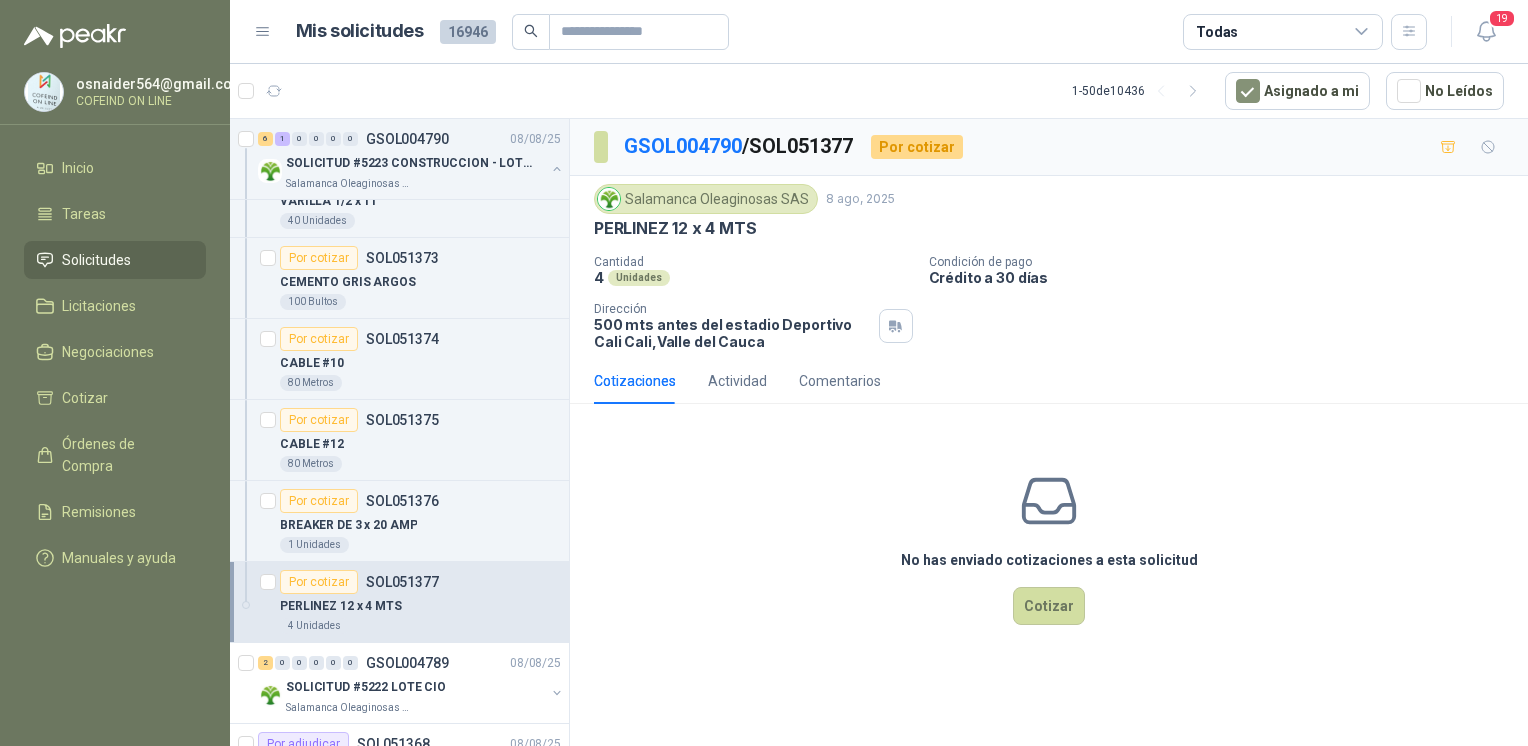 click on "80   Metros" at bounding box center [420, 383] 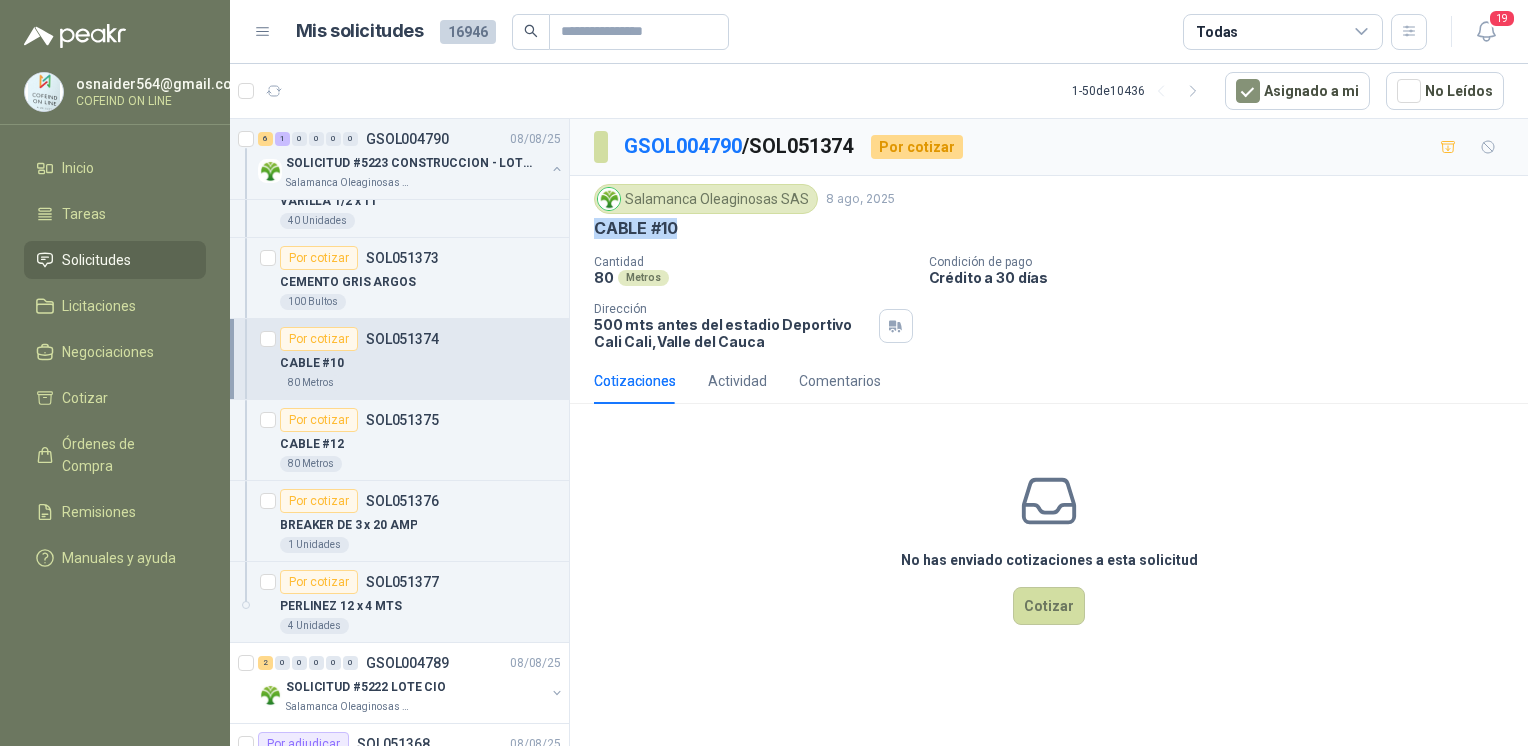 drag, startPoint x: 700, startPoint y: 226, endPoint x: 592, endPoint y: 234, distance: 108.29589 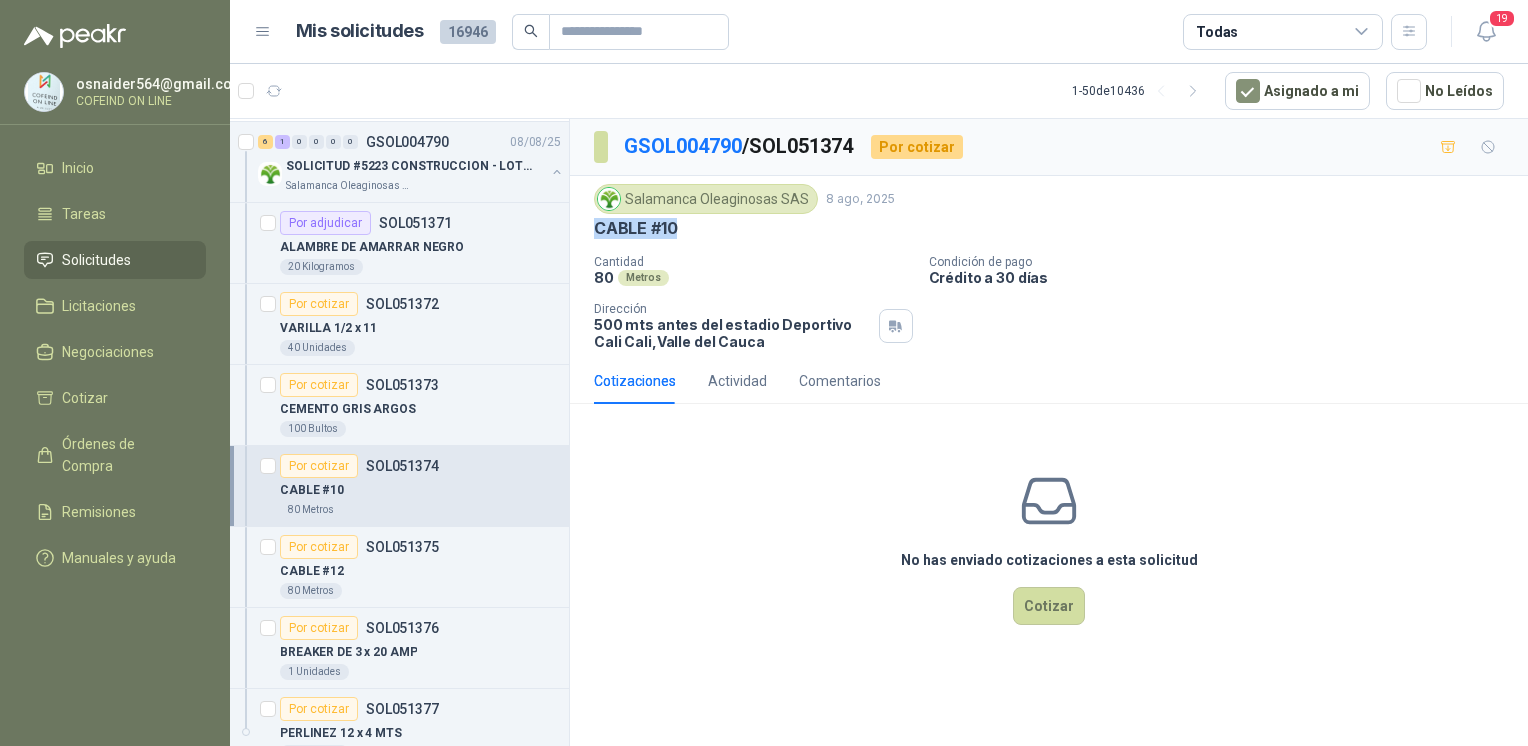 scroll, scrollTop: 0, scrollLeft: 0, axis: both 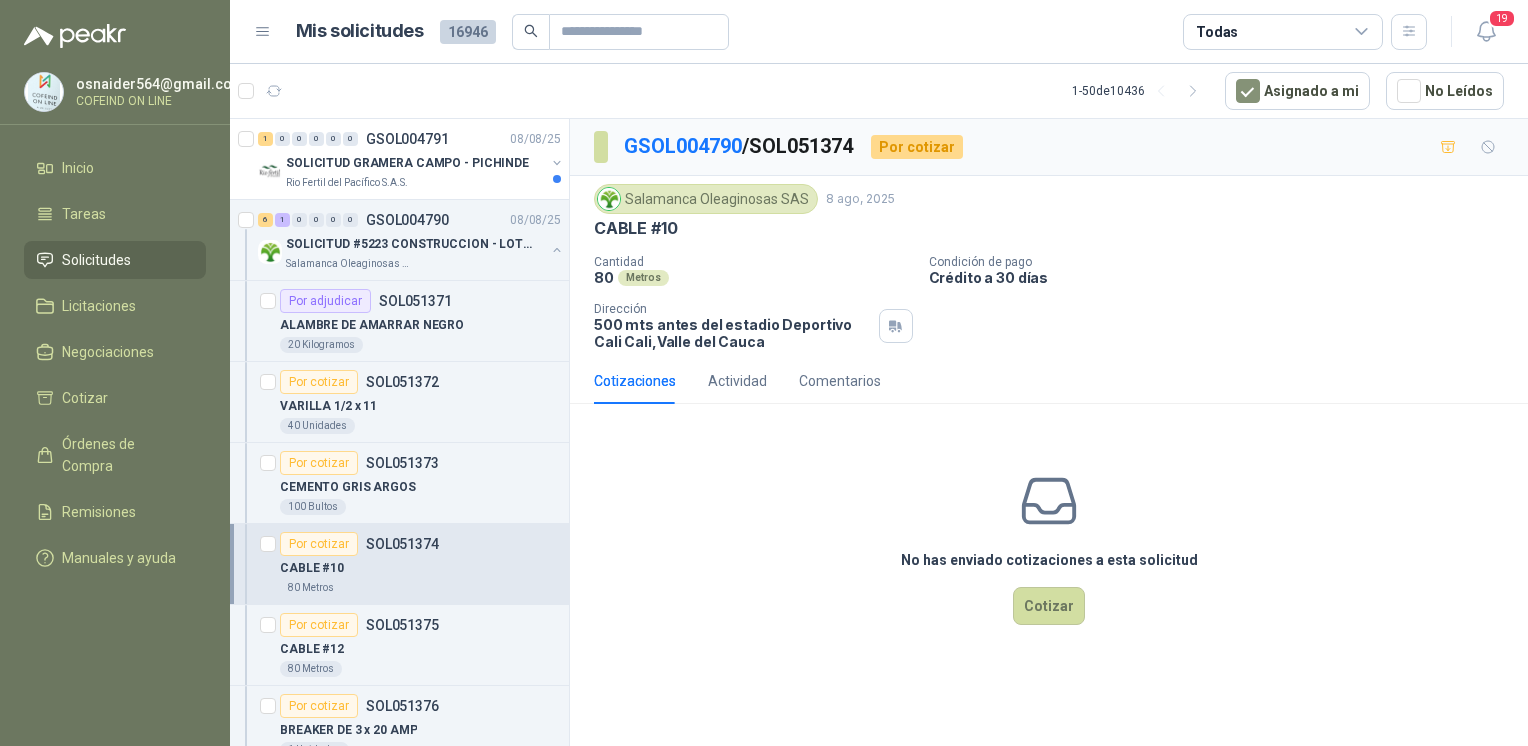 click on "1   0   0   0   0   0   GSOL004791 08/08/25   SOLICITUD GRAMERA CAMPO - PICHINDE  Rio Fertil del Pacífico S.A.S." at bounding box center (399, 159) 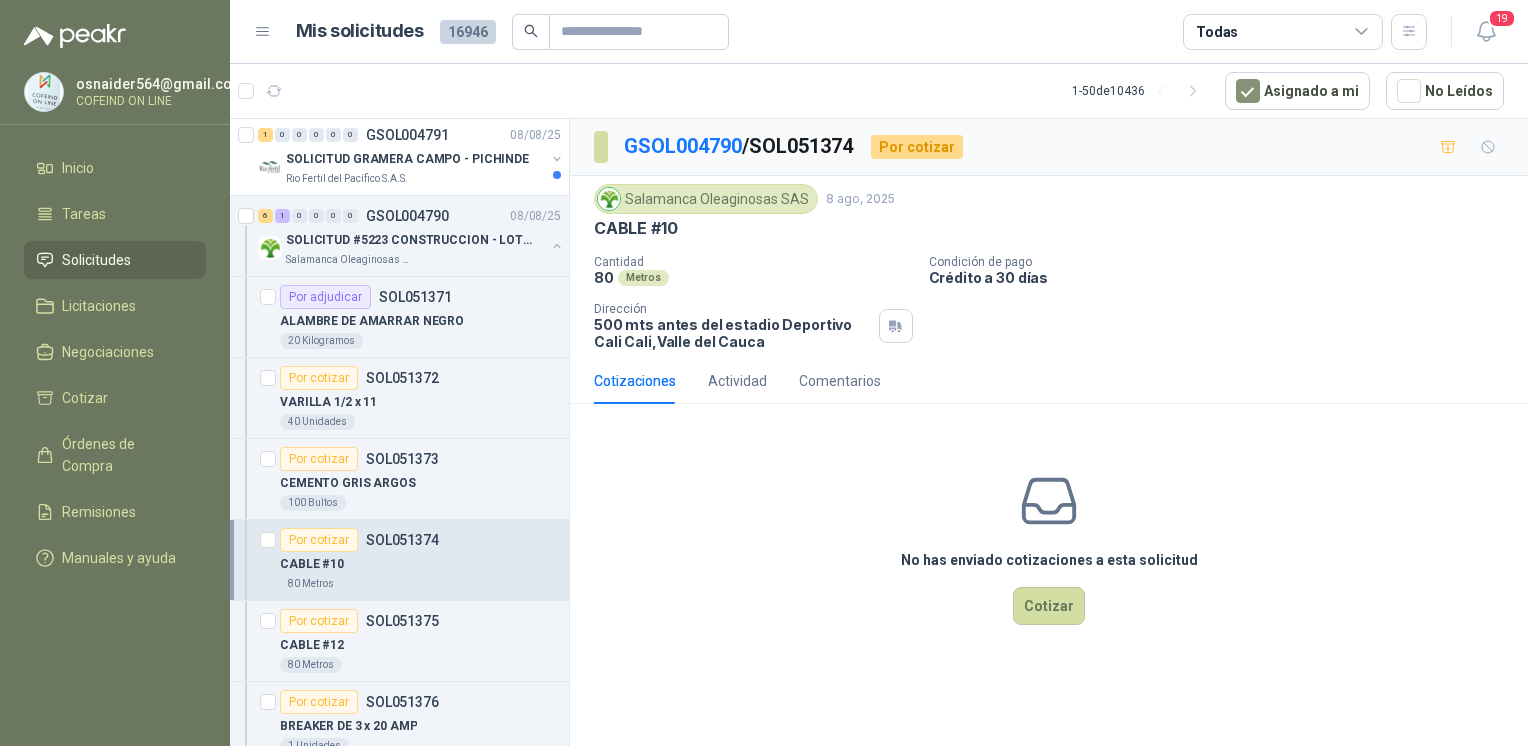scroll, scrollTop: 0, scrollLeft: 0, axis: both 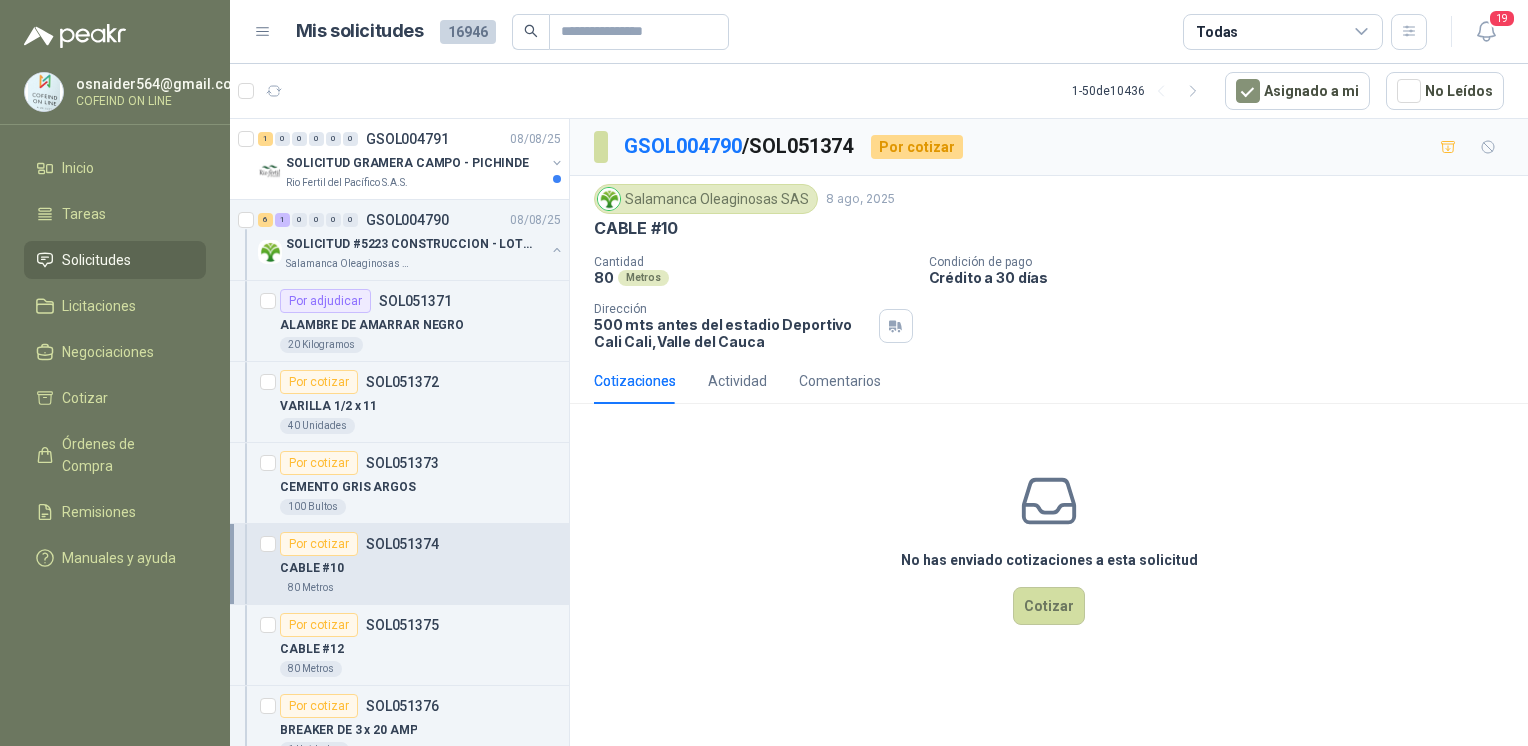 click on "SOLICITUD GRAMERA CAMPO - PICHINDE" at bounding box center (407, 163) 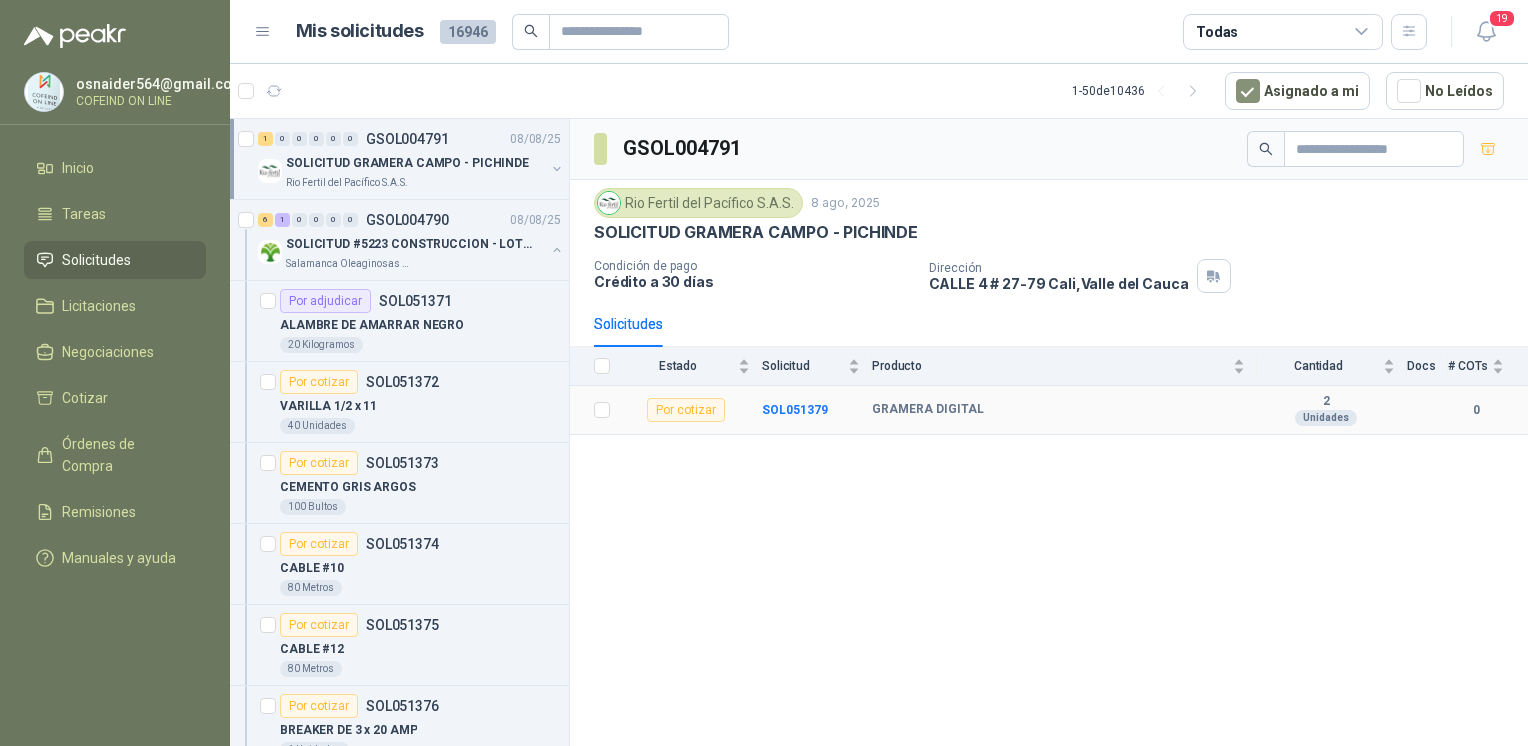 click on "SOL051379" at bounding box center [795, 410] 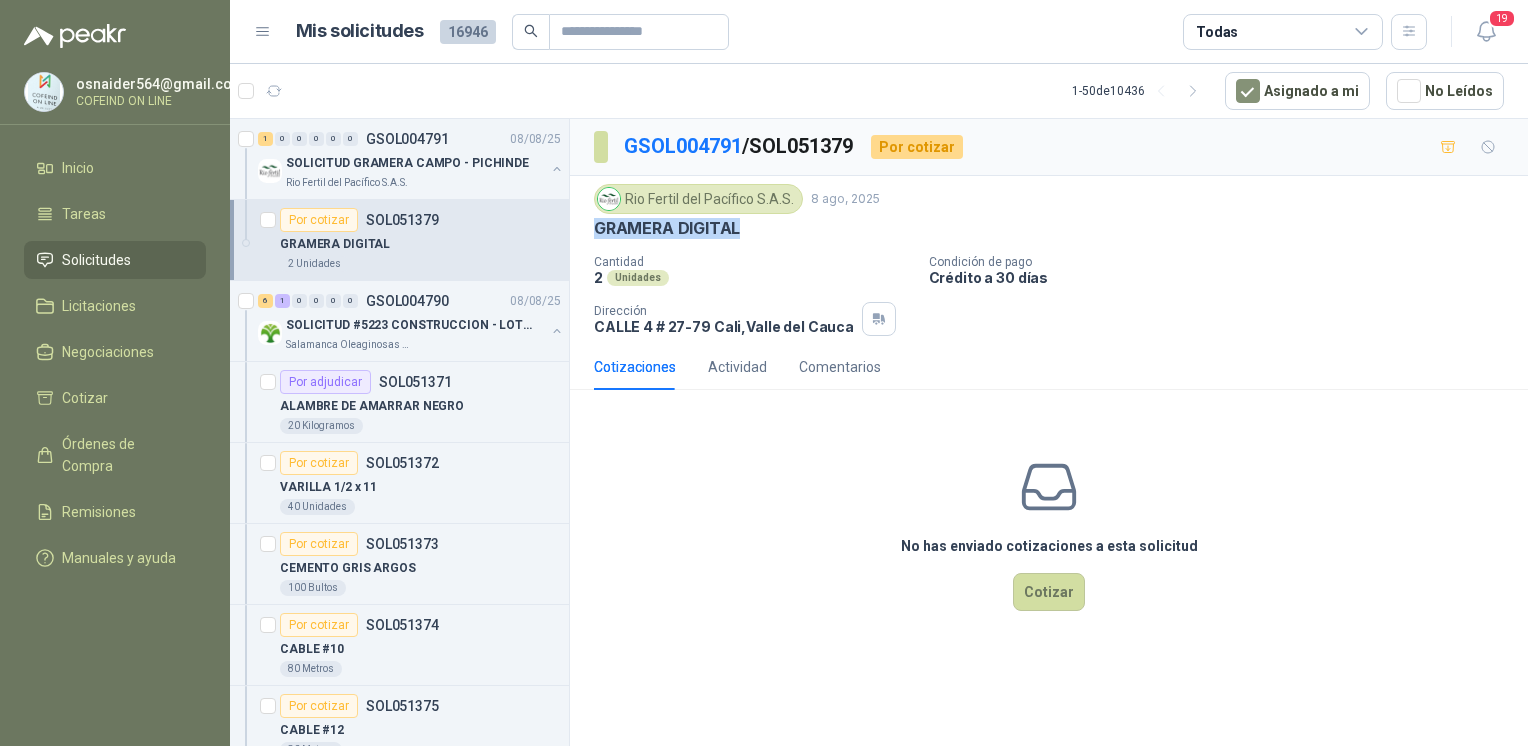 drag, startPoint x: 742, startPoint y: 231, endPoint x: 589, endPoint y: 232, distance: 153.00327 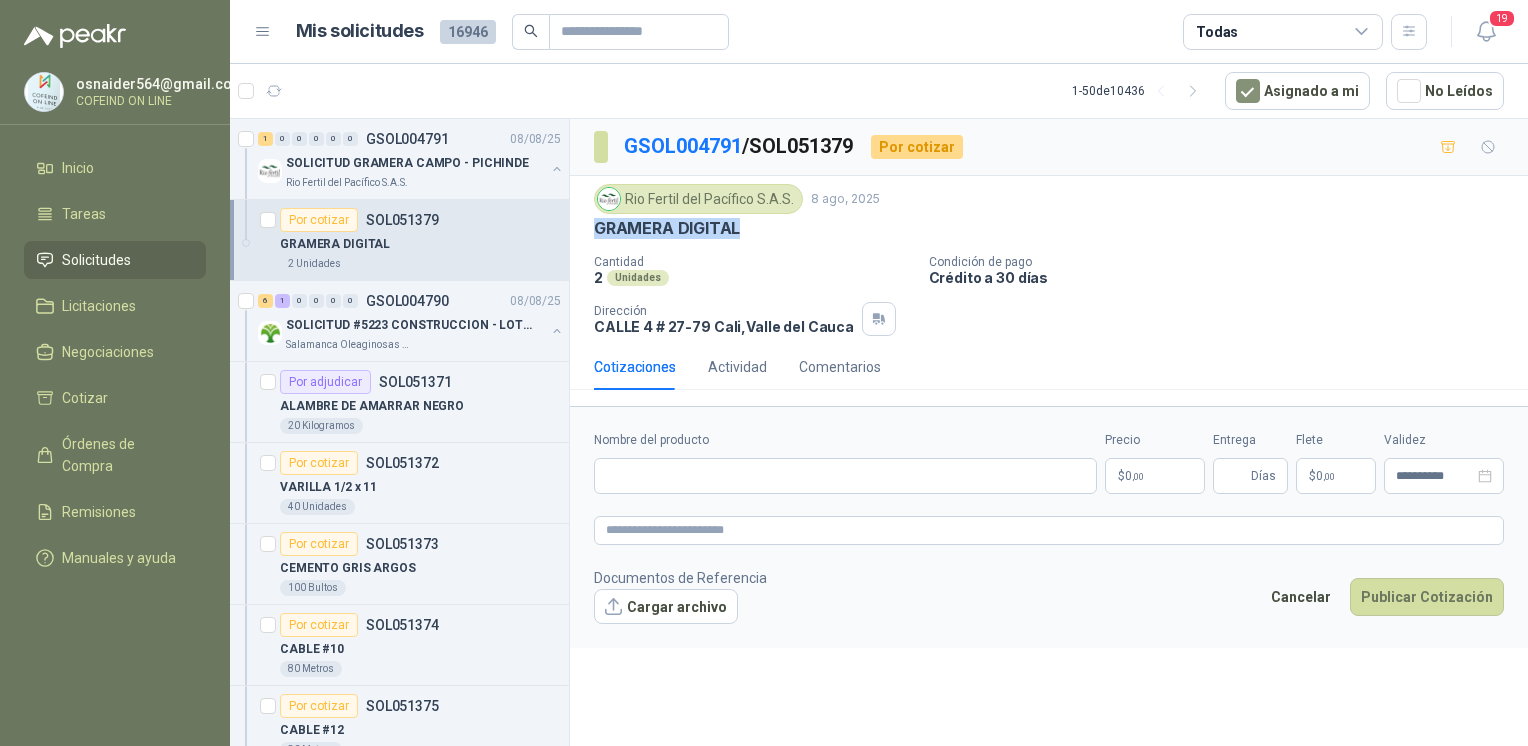 type 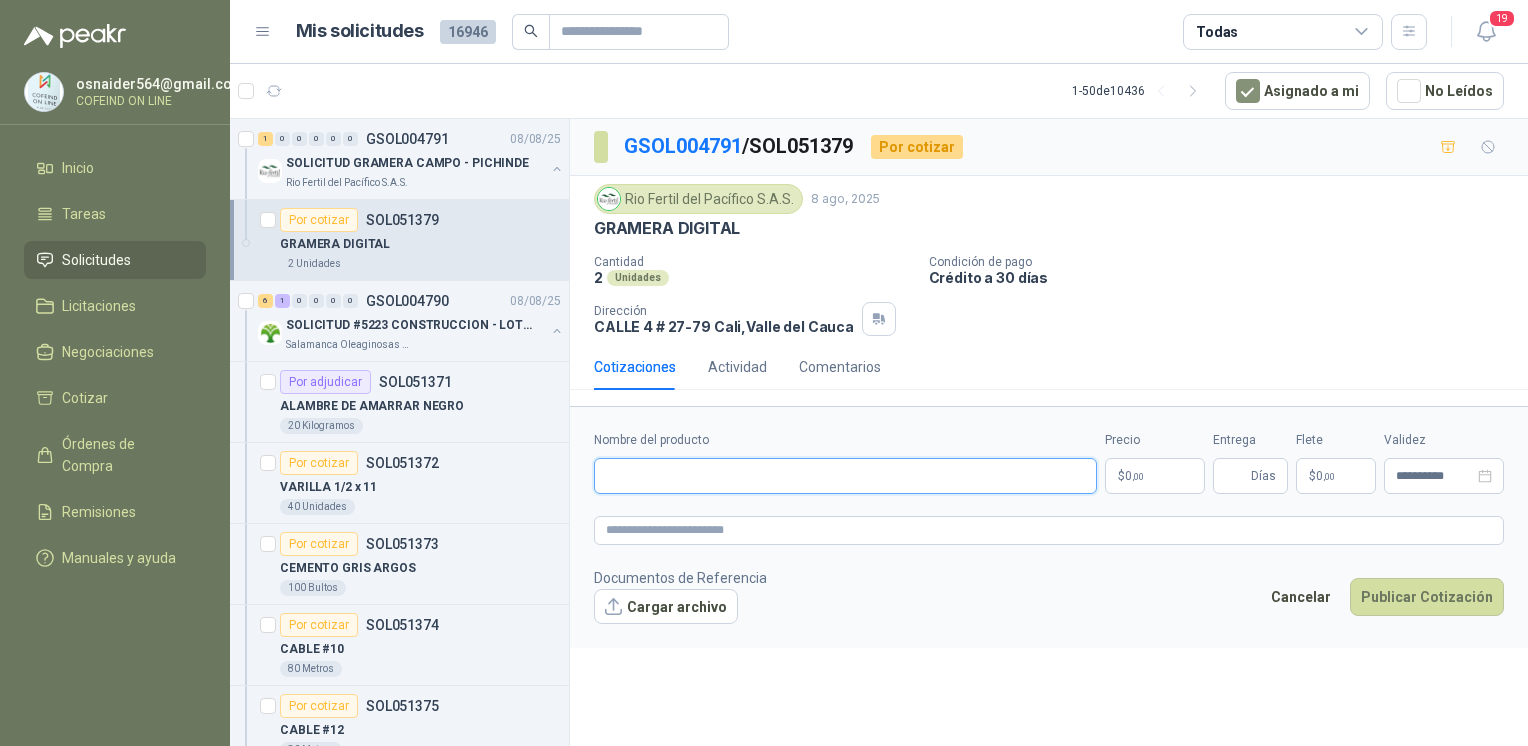click on "Nombre del producto" at bounding box center (845, 476) 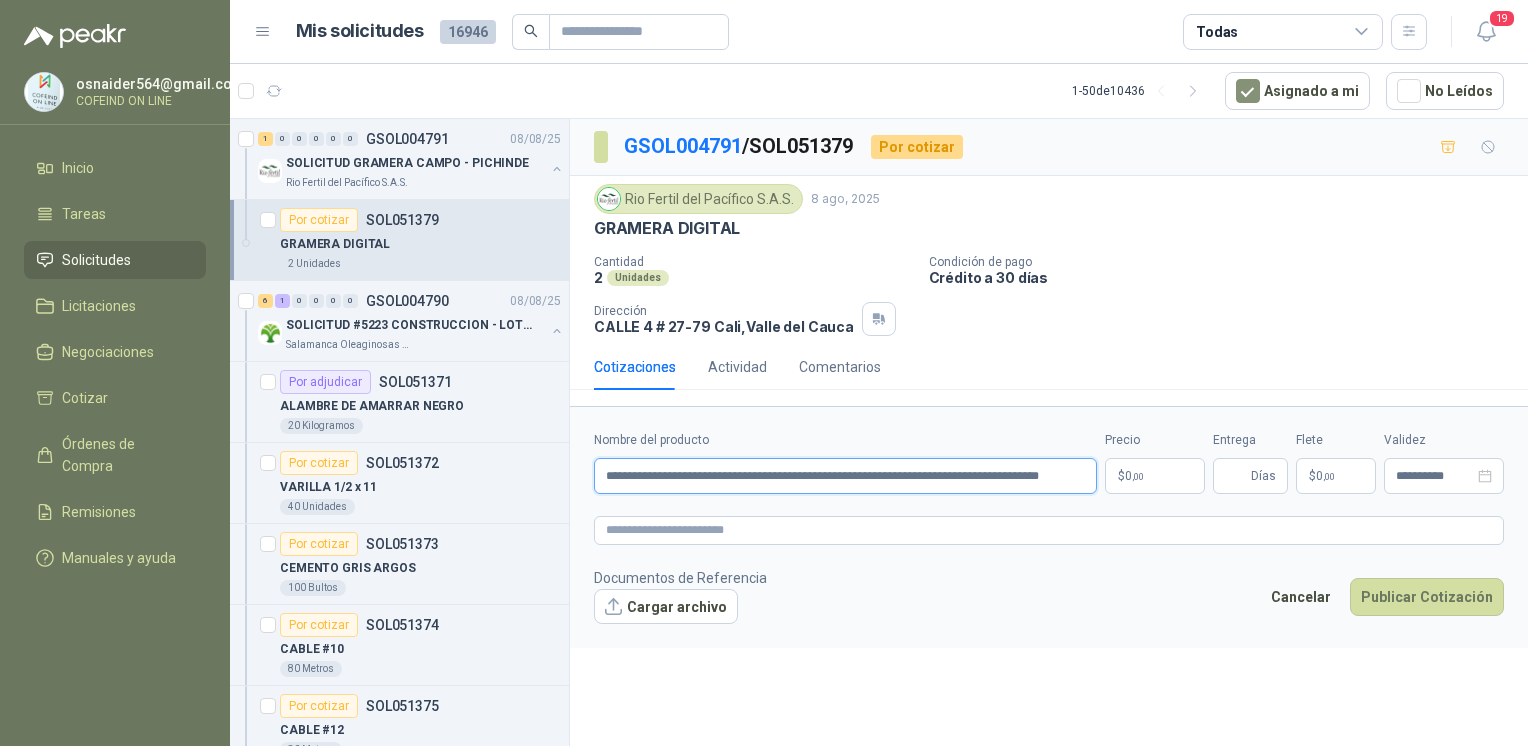 scroll, scrollTop: 0, scrollLeft: 12, axis: horizontal 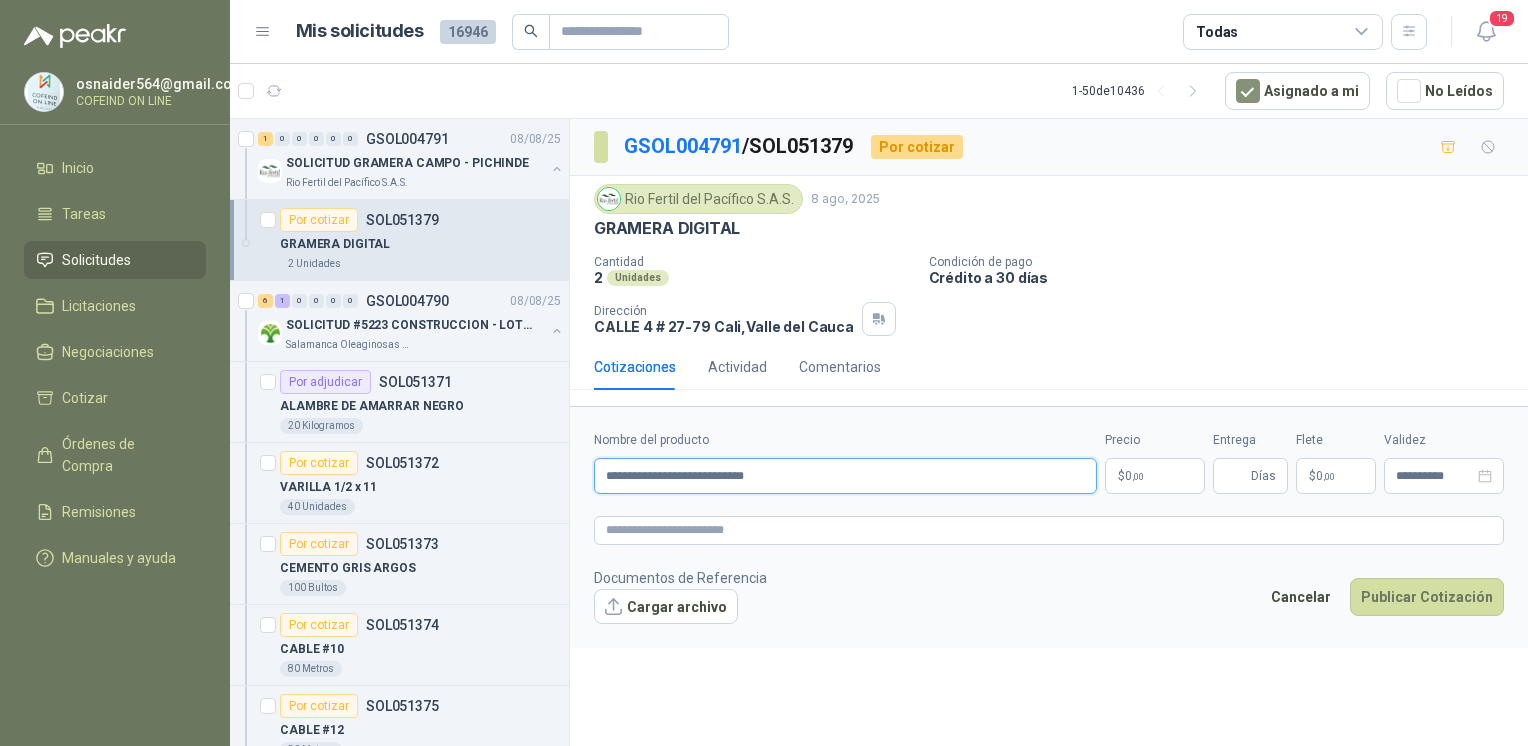 type on "**********" 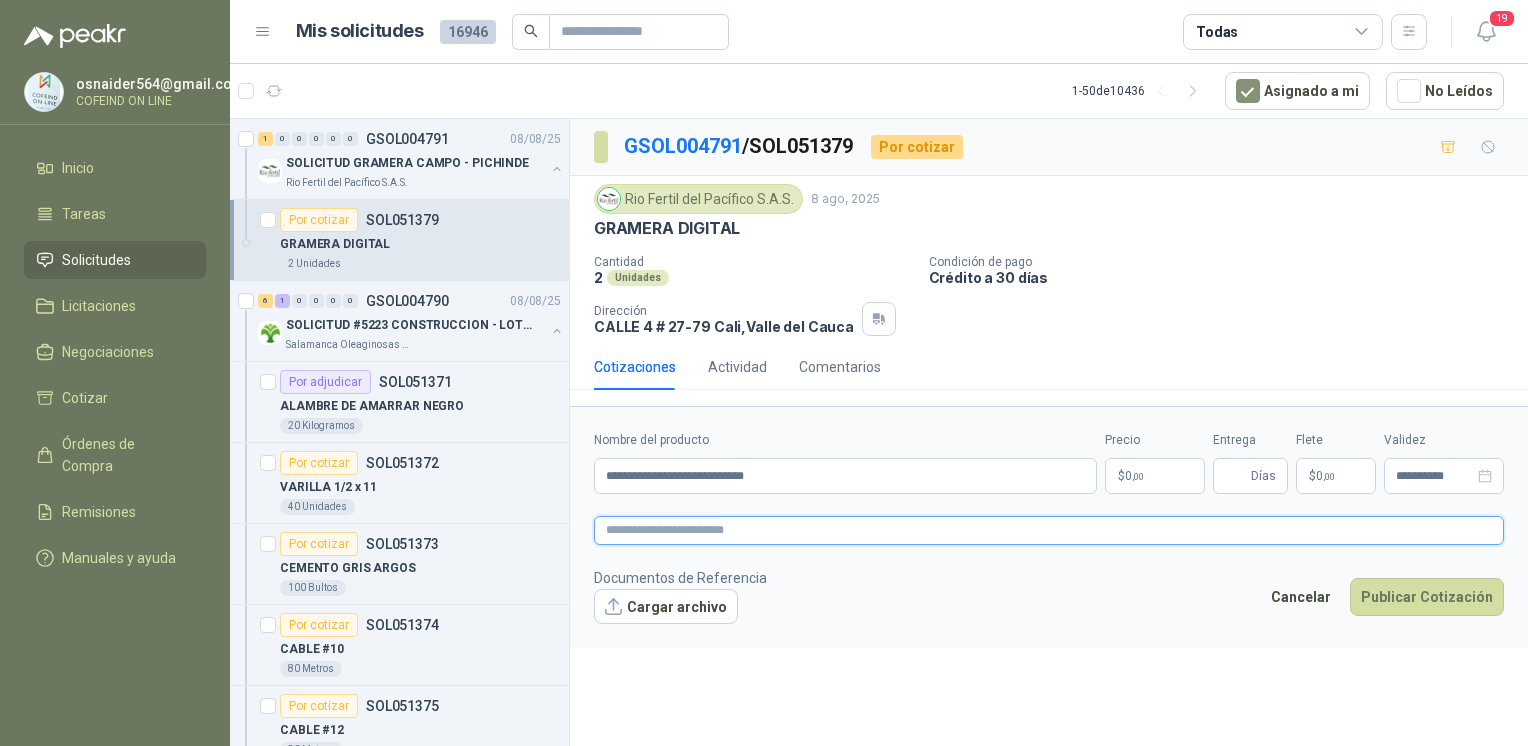 click at bounding box center (1049, 530) 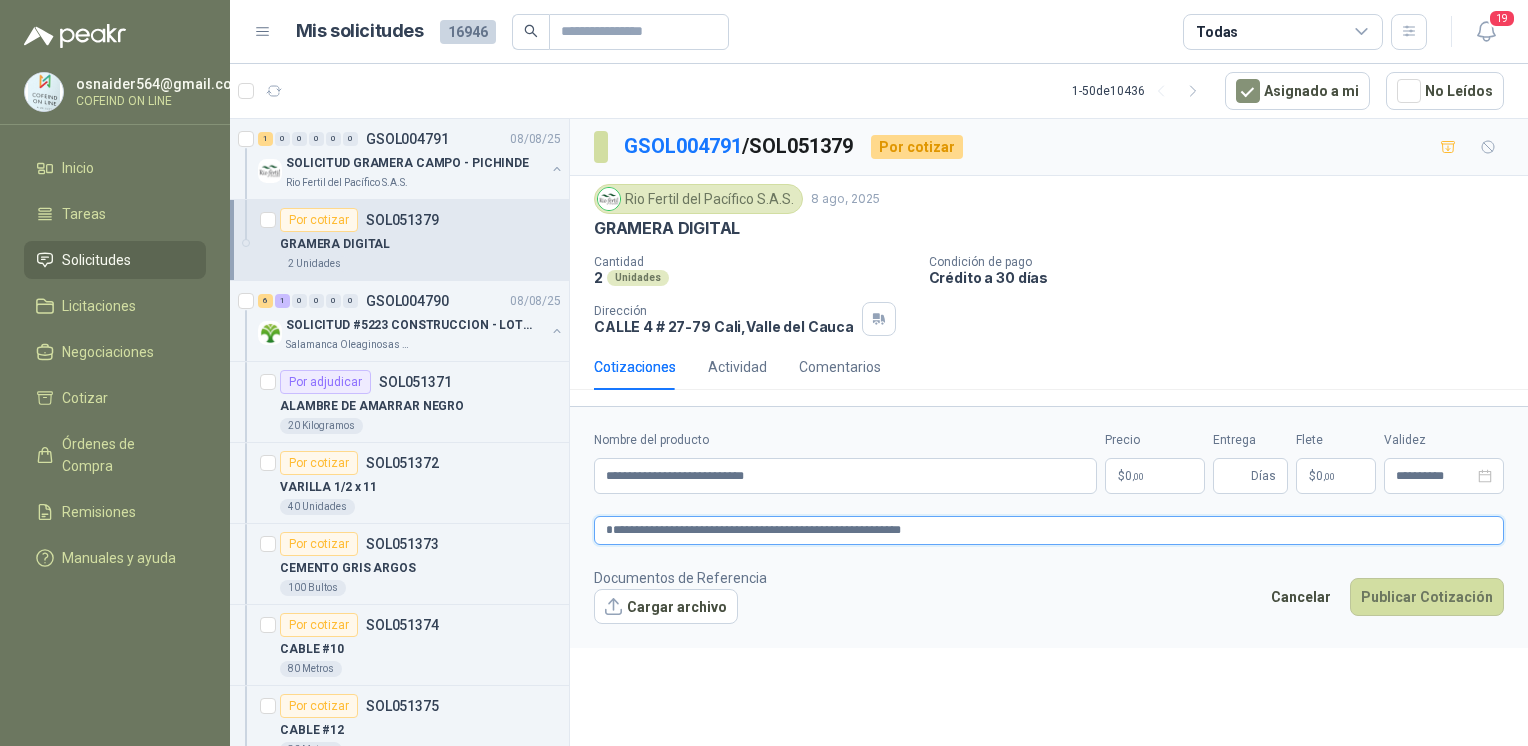 type on "**********" 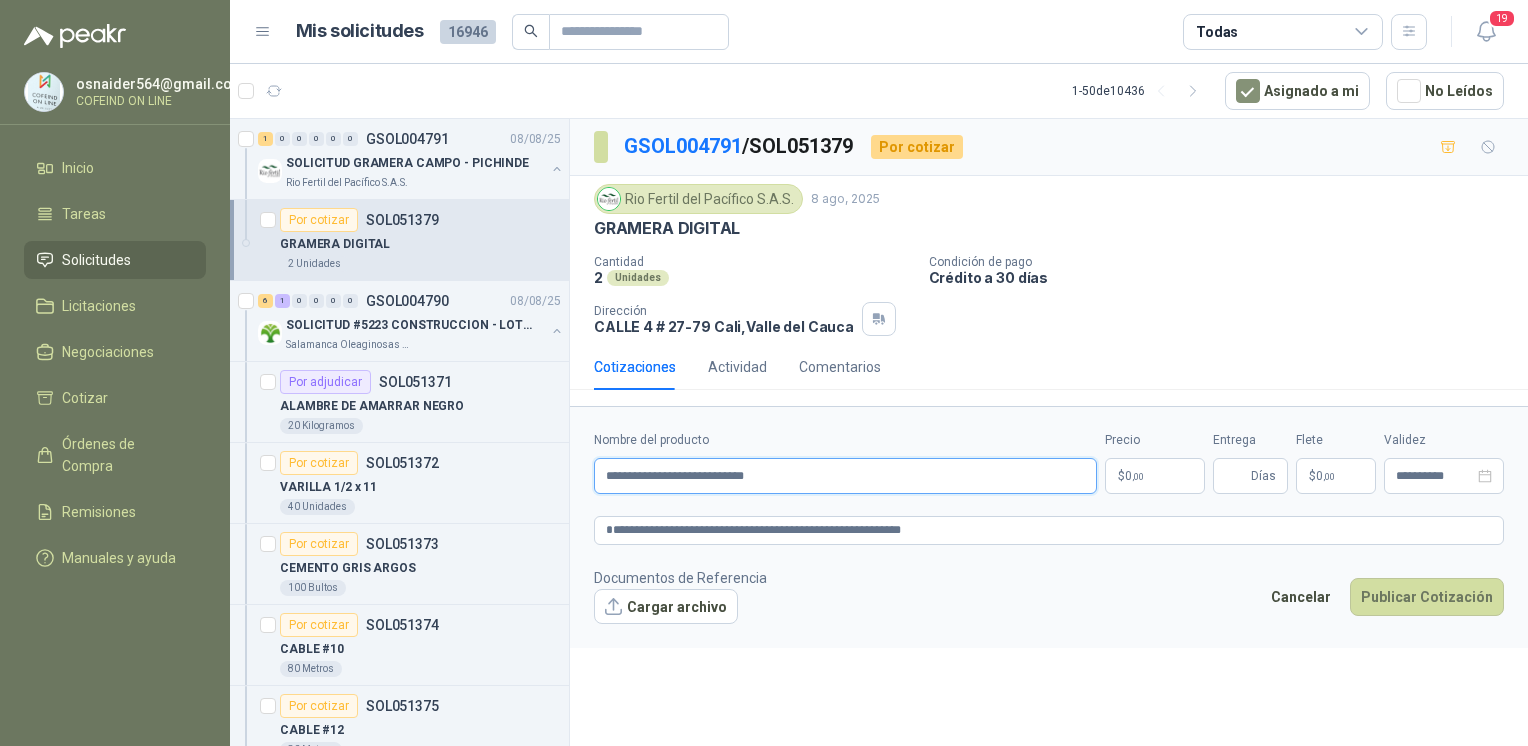 drag, startPoint x: 875, startPoint y: 463, endPoint x: 485, endPoint y: 562, distance: 402.36923 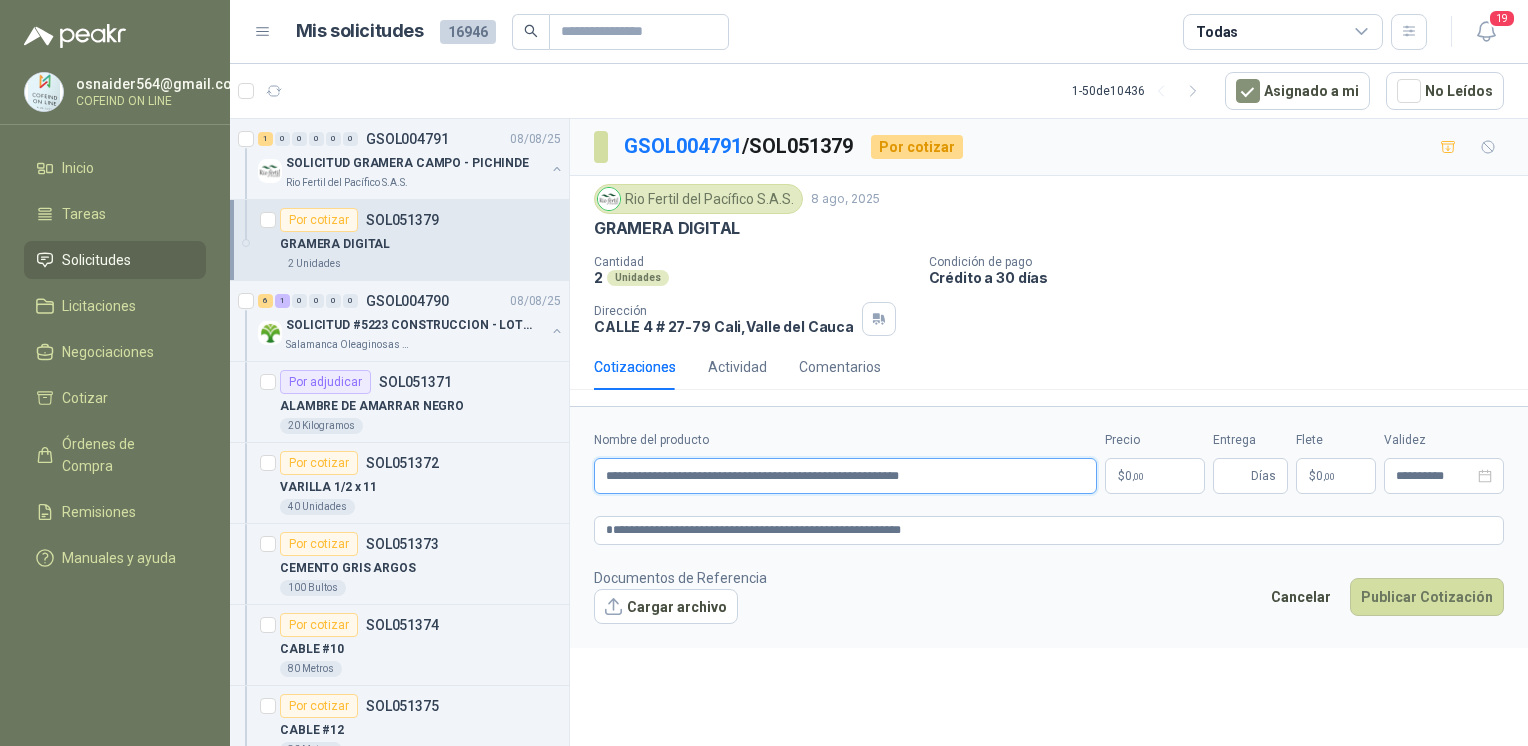 type on "**********" 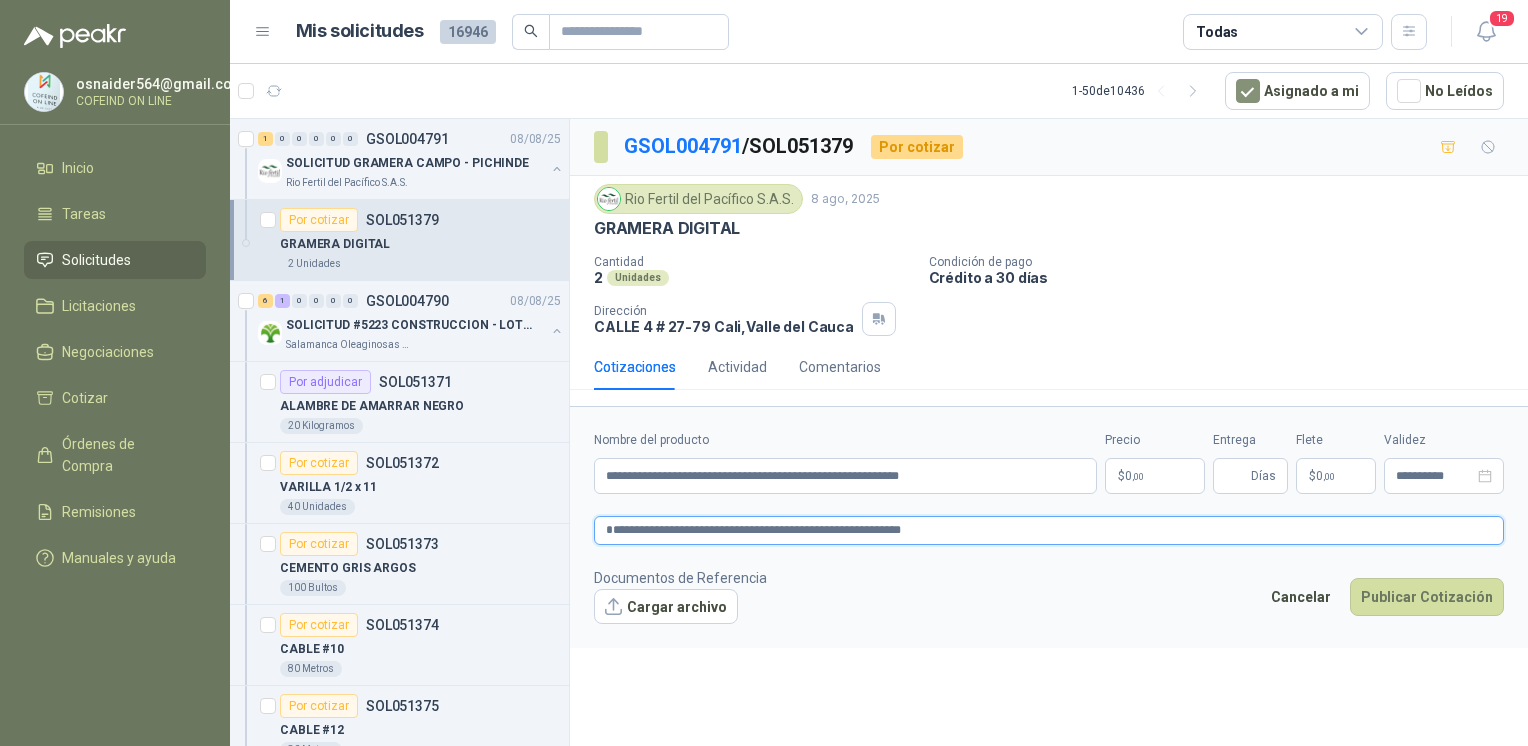 drag, startPoint x: 947, startPoint y: 527, endPoint x: 364, endPoint y: 607, distance: 588.46326 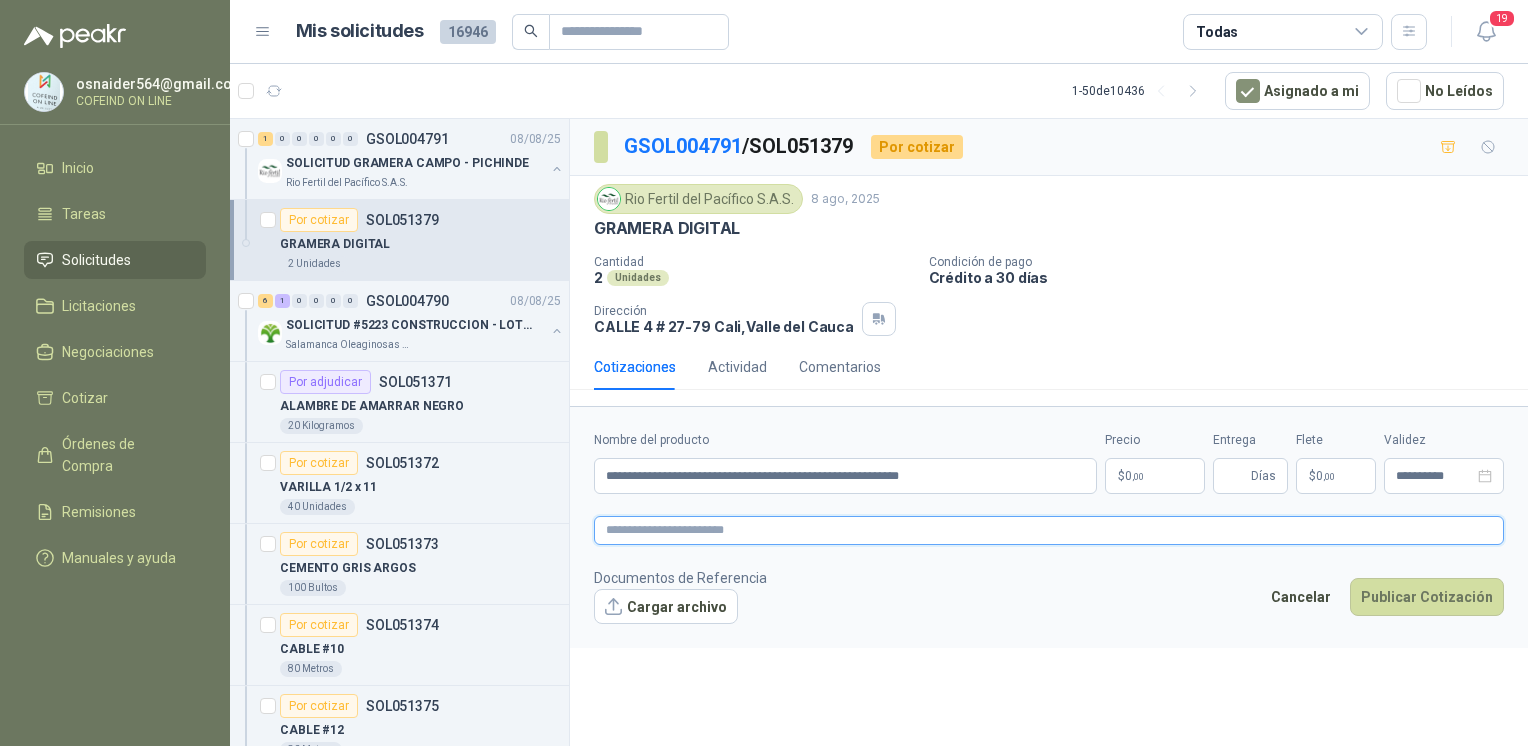 type 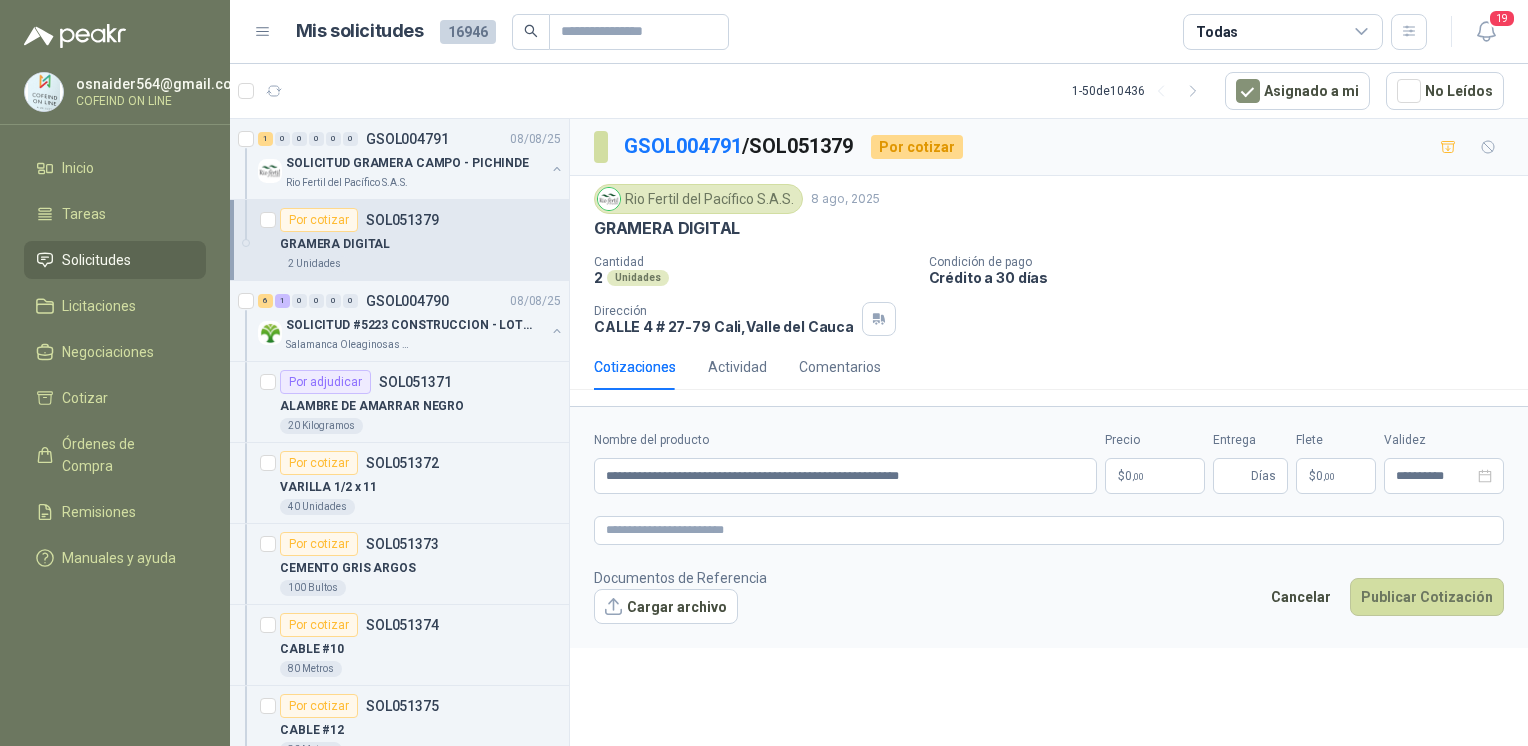 click on "Cargar archivo" at bounding box center [666, 607] 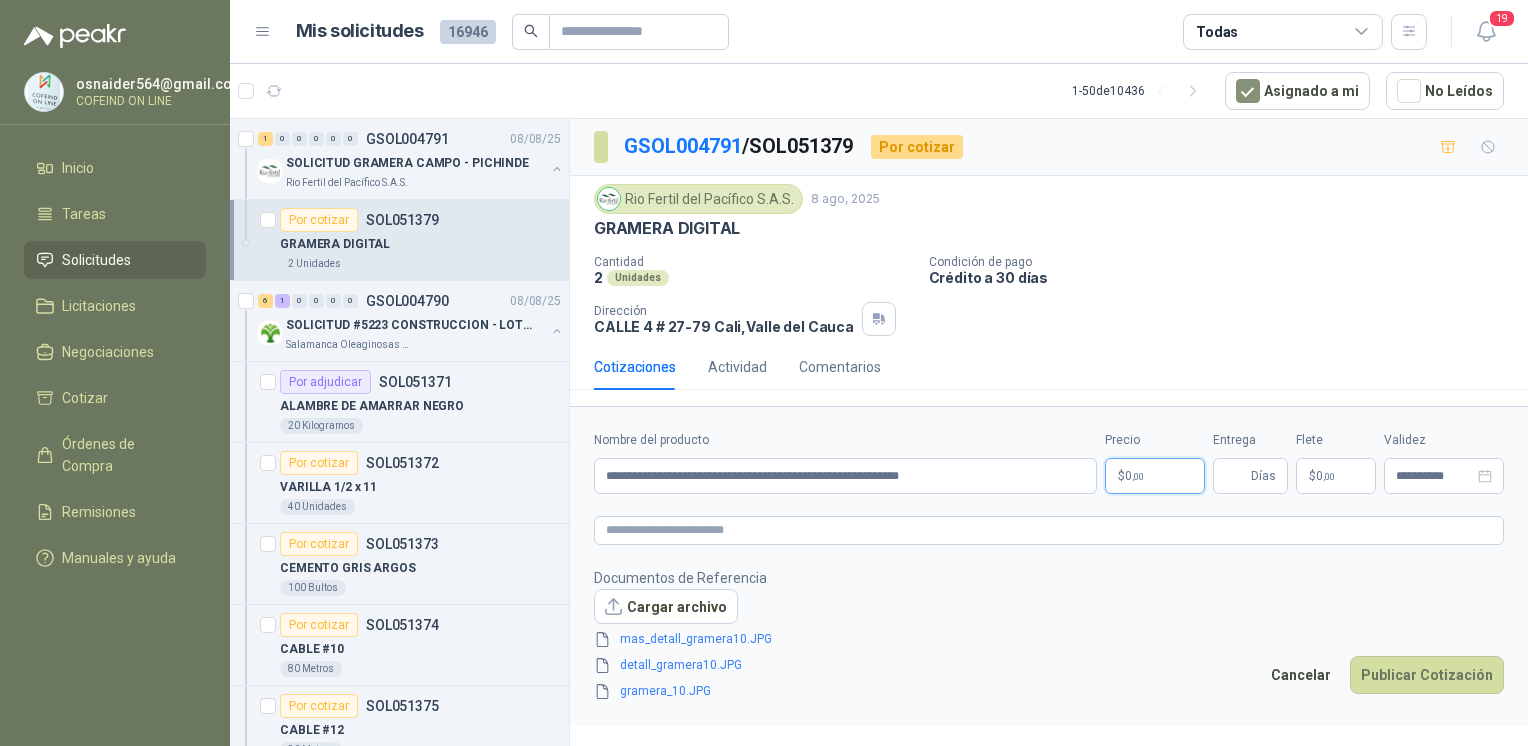 click on "osnaider564@gmail.com   COFEIND ON LINE   Inicio   Tareas   Solicitudes   Licitaciones   Negociaciones   Cotizar   Órdenes de Compra   Remisiones   Manuales y ayuda Mis solicitudes 16946 Todas 19 1 - 50  de  10436 Asignado a mi No Leídos 1   0   0   0   0   0   GSOL004791 08/08/25   SOLICITUD GRAMERA CAMPO - PICHINDE  Rio Fertil del Pacífico S.A.S.   Por cotizar SOL051379 GRAMERA DIGITAL  2   Unidades 6   1   0   0   0   0   GSOL004790 08/08/25   SOLICITUD #5223  CONSTRUCCION - LOTE CIO Salamanca Oleaginosas SAS   Por adjudicar SOL051371 ALAMBRE DE AMARRAR NEGRO 20   Kilogramos Por cotizar SOL051372 VARILLA 1/2 x 11 40   Unidades Por cotizar SOL051373 CEMENTO GRIS ARGOS  100   Bultos Por cotizar SOL051374 CABLE #10 80   Metros Por cotizar SOL051375 CABLE #12 80   Metros Por cotizar SOL051376 BREAKER DE 3 x 20 AMP 1   Unidades Por cotizar SOL051377 PERLINEZ 12 x 4 MTS 4   Unidades 2   0   0   0   0   0   GSOL004789 08/08/25   SOLICITUD #5222 LOTE CIO  Salamanca Oleaginosas SAS   Por adjudicar SOL051368   1" at bounding box center [764, 373] 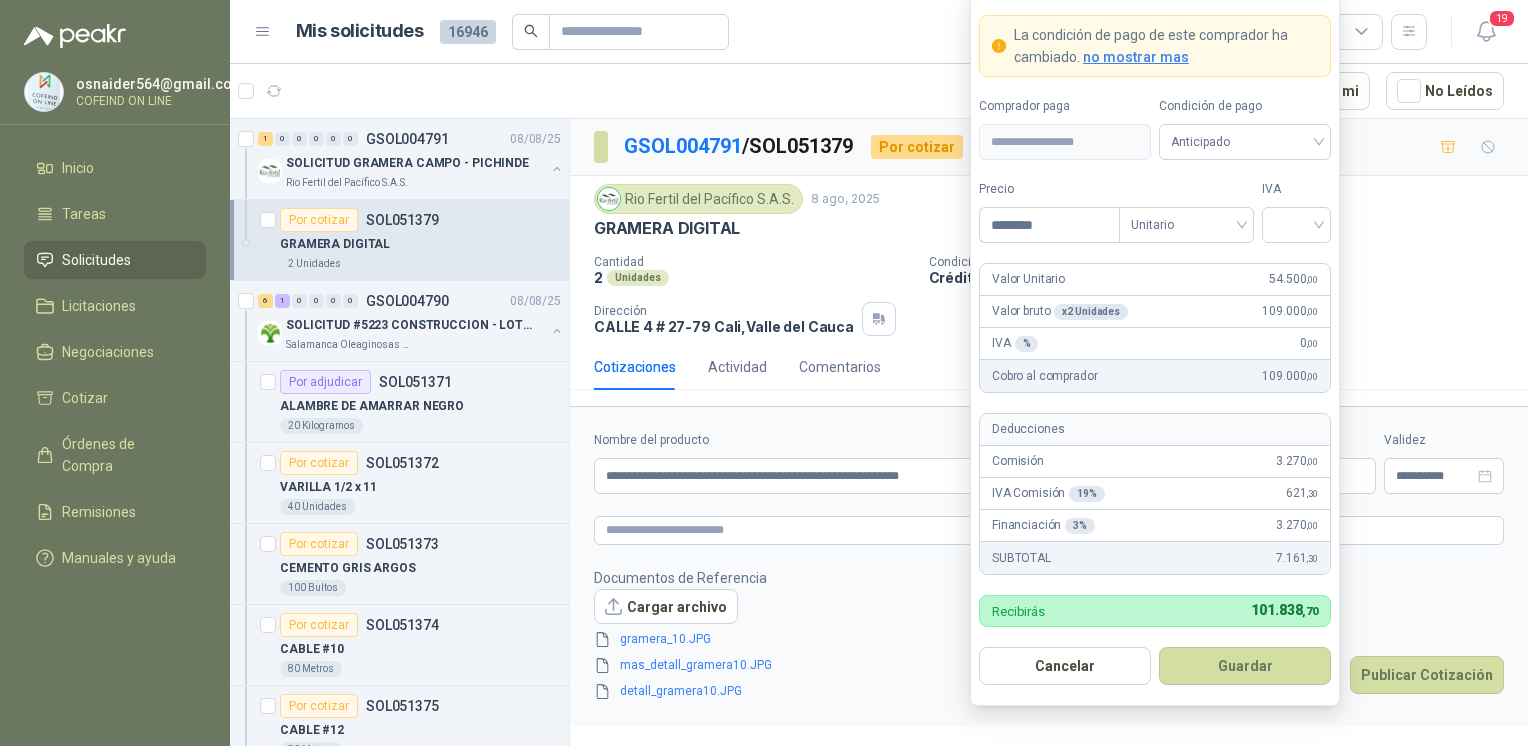 type on "********" 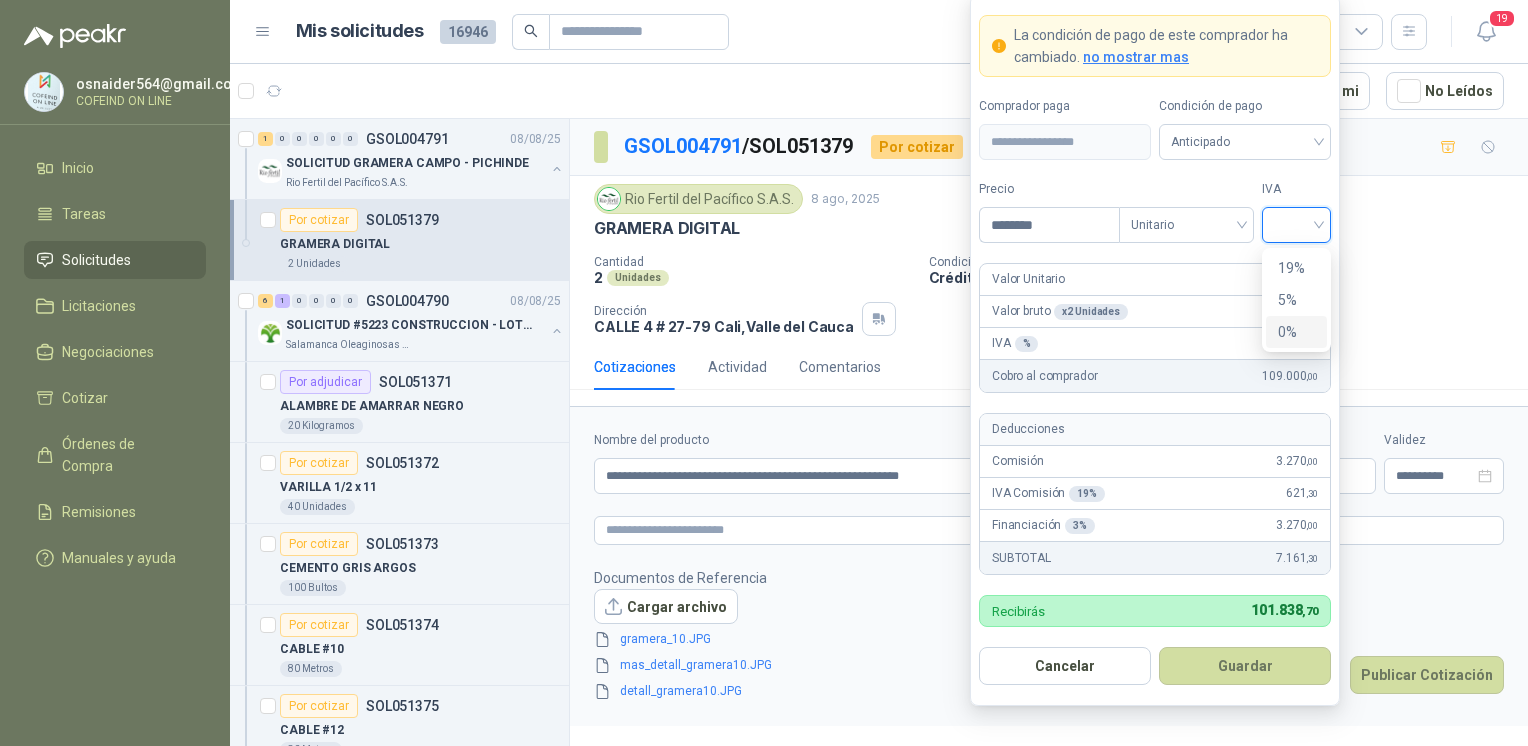 click on "0%" at bounding box center [1296, 332] 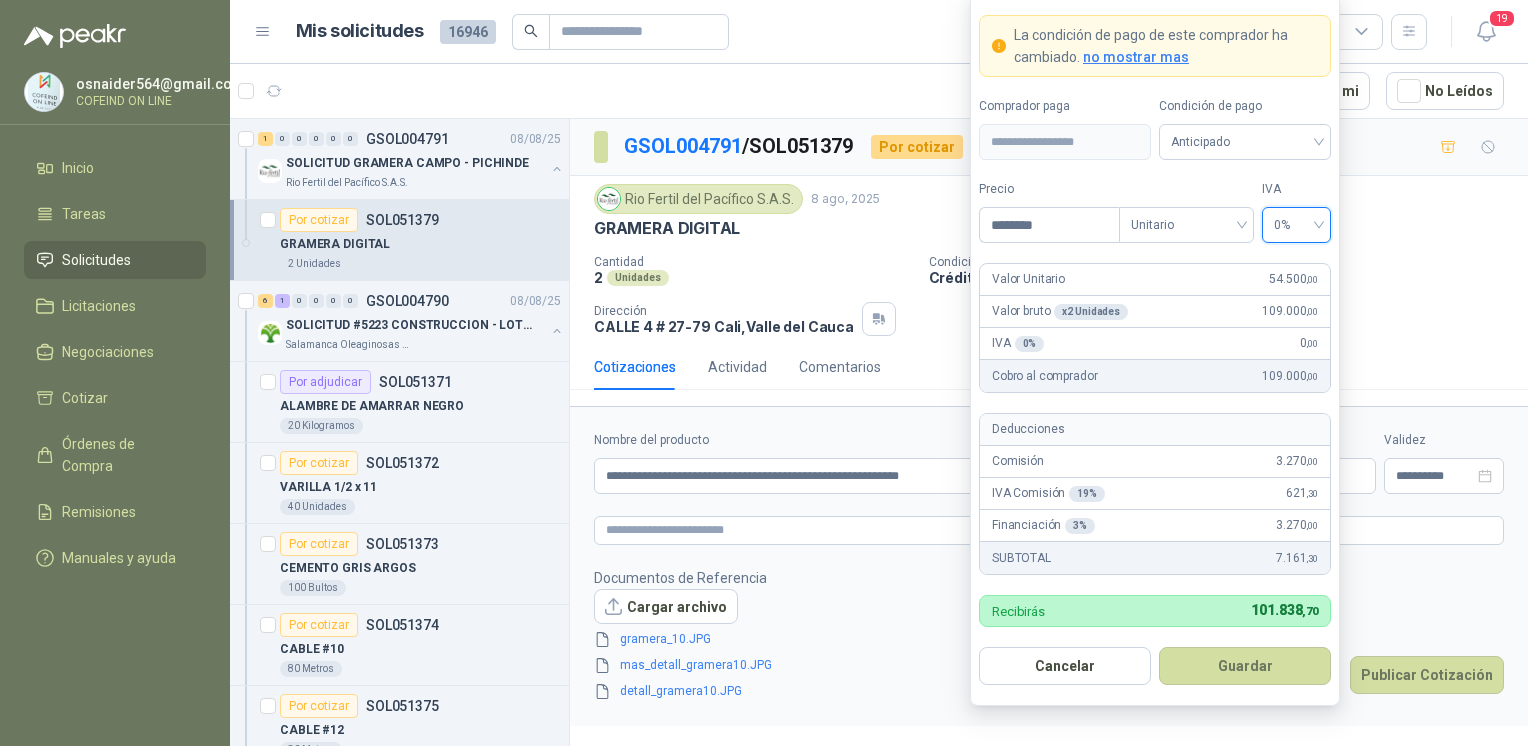 click on "**********" at bounding box center [1155, 350] 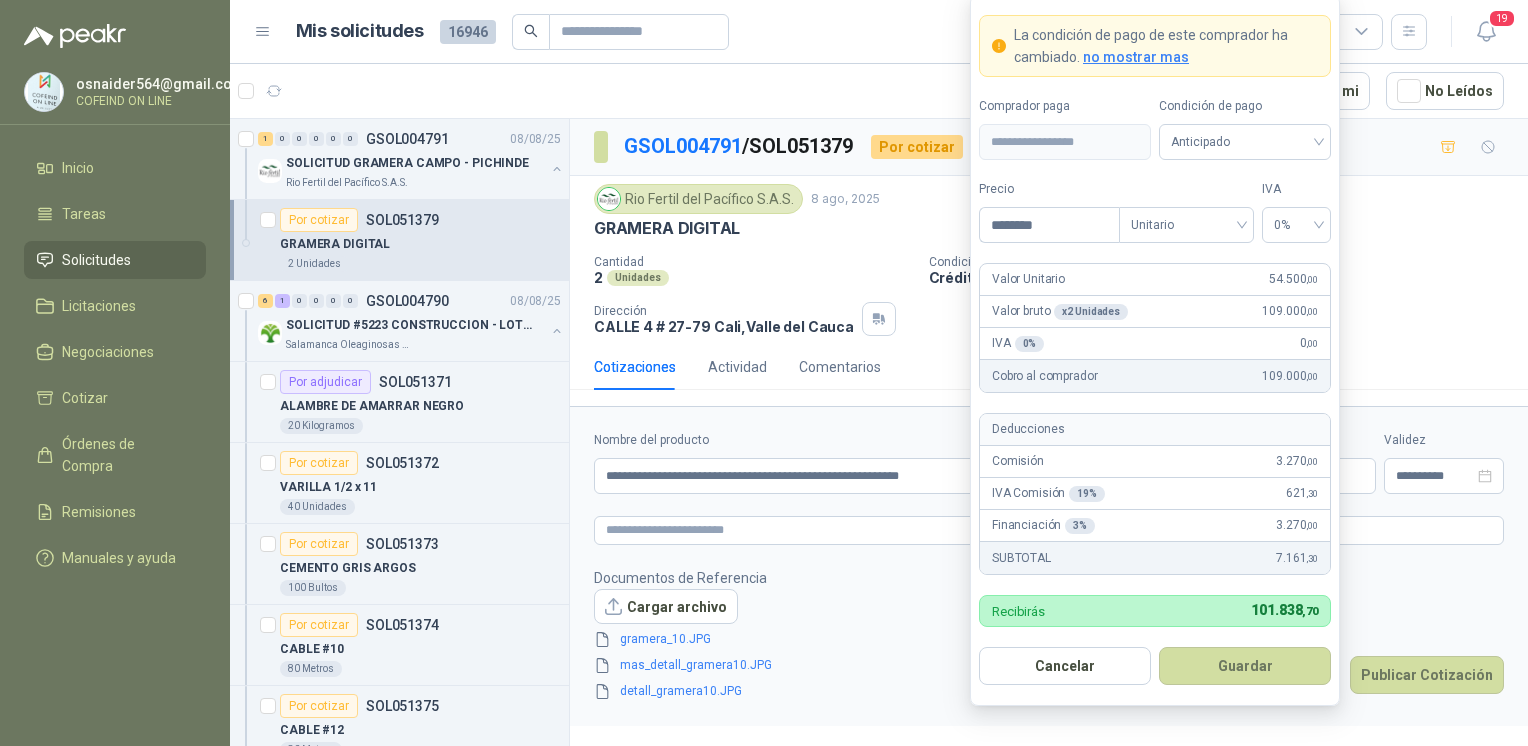 click on "Guardar" at bounding box center [1245, 666] 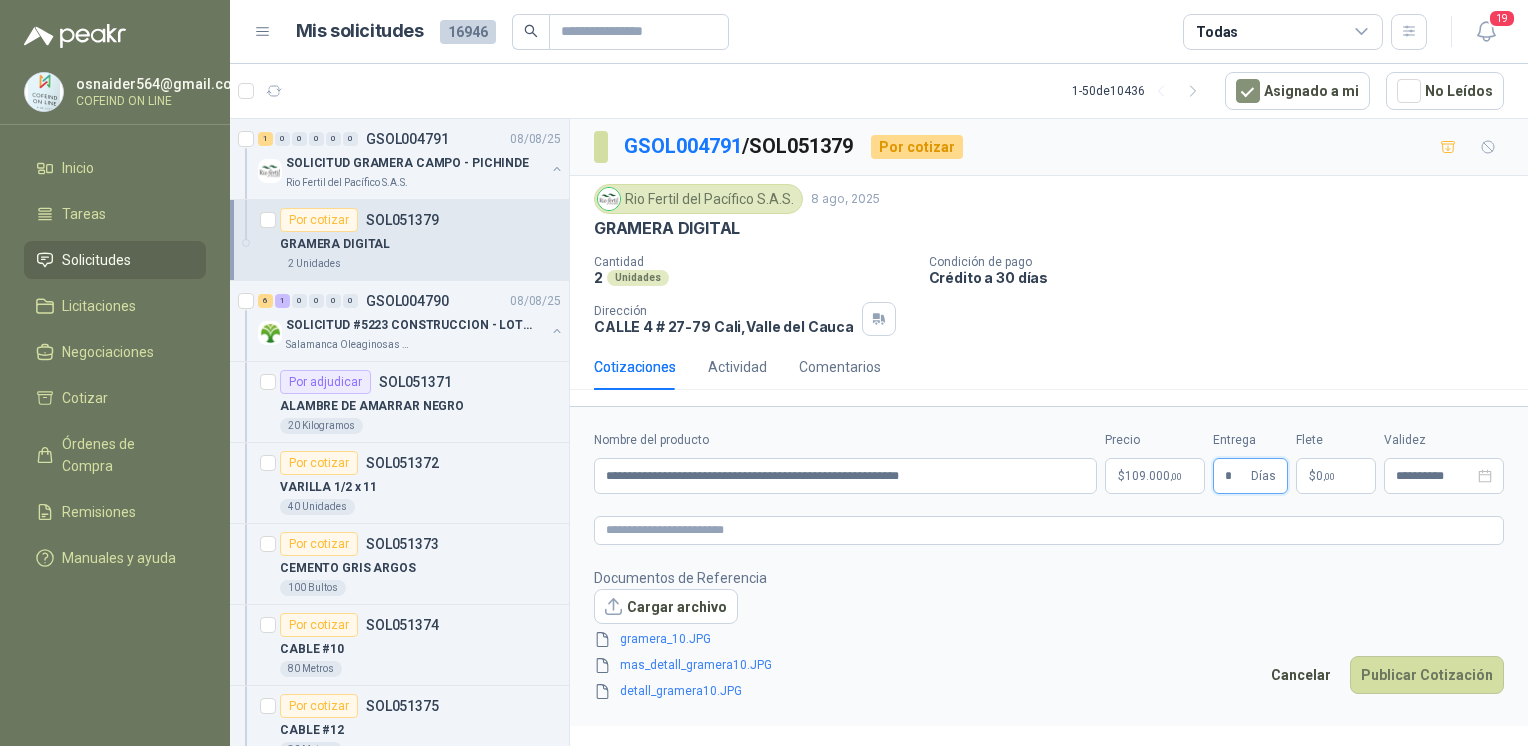 type on "*" 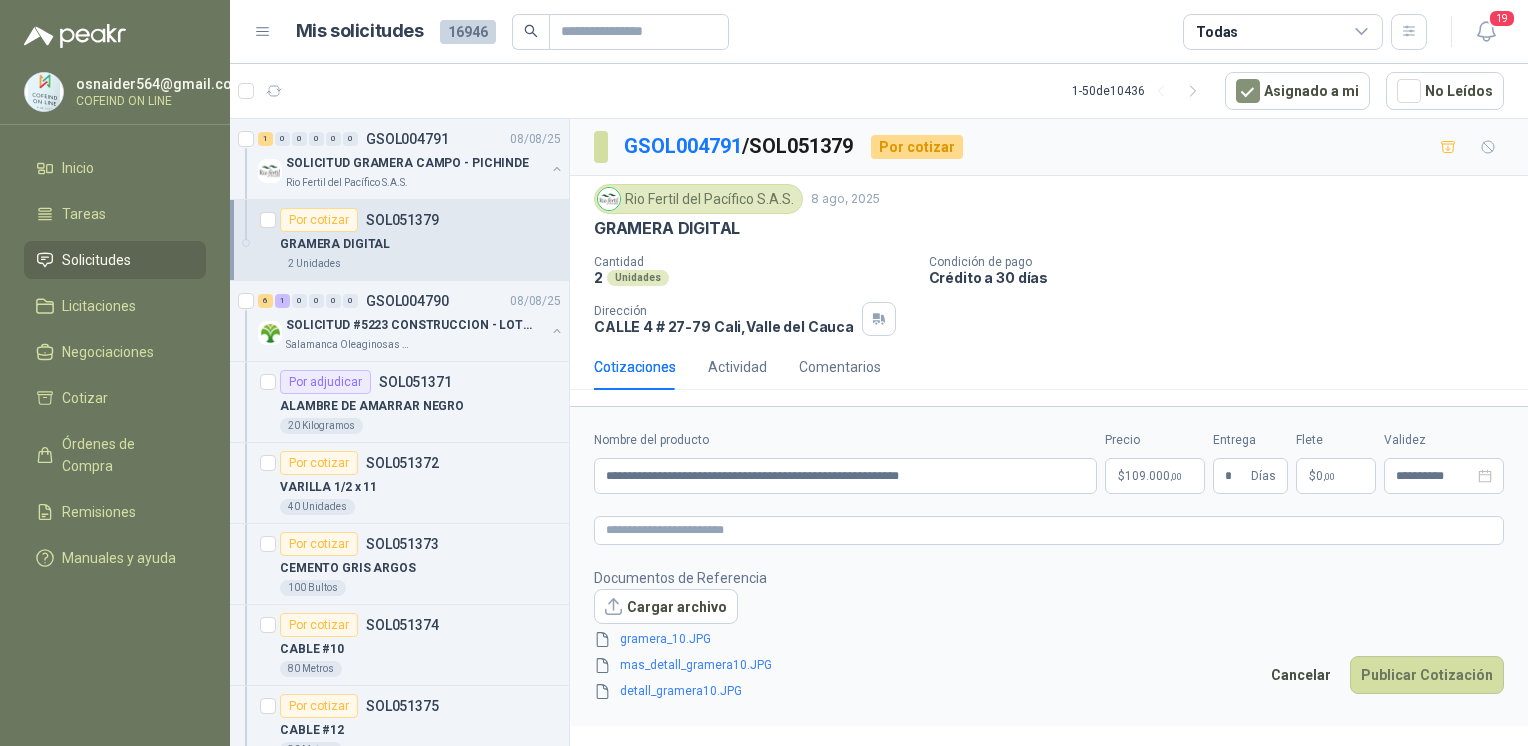 click on "Publicar Cotización" at bounding box center (1427, 675) 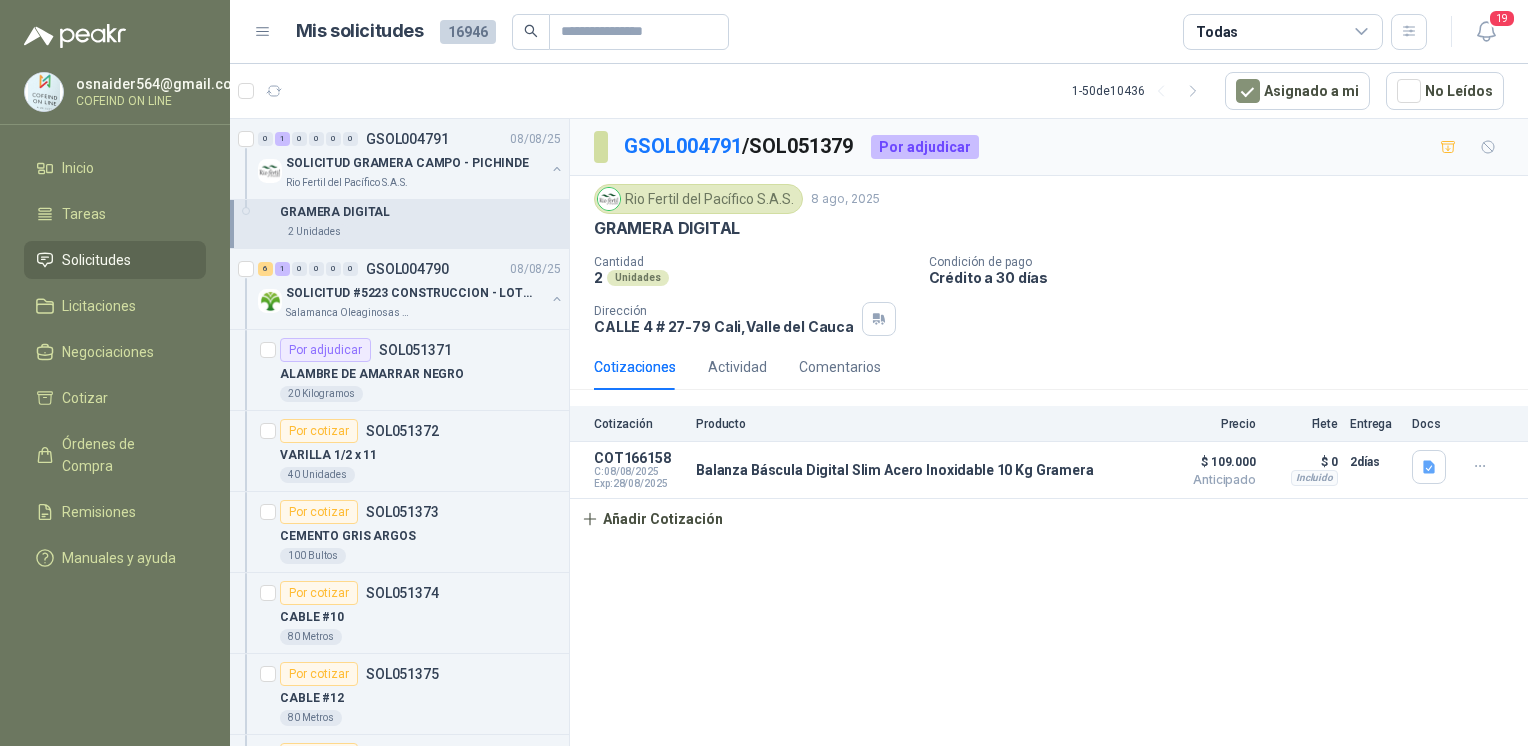 scroll, scrollTop: 14, scrollLeft: 0, axis: vertical 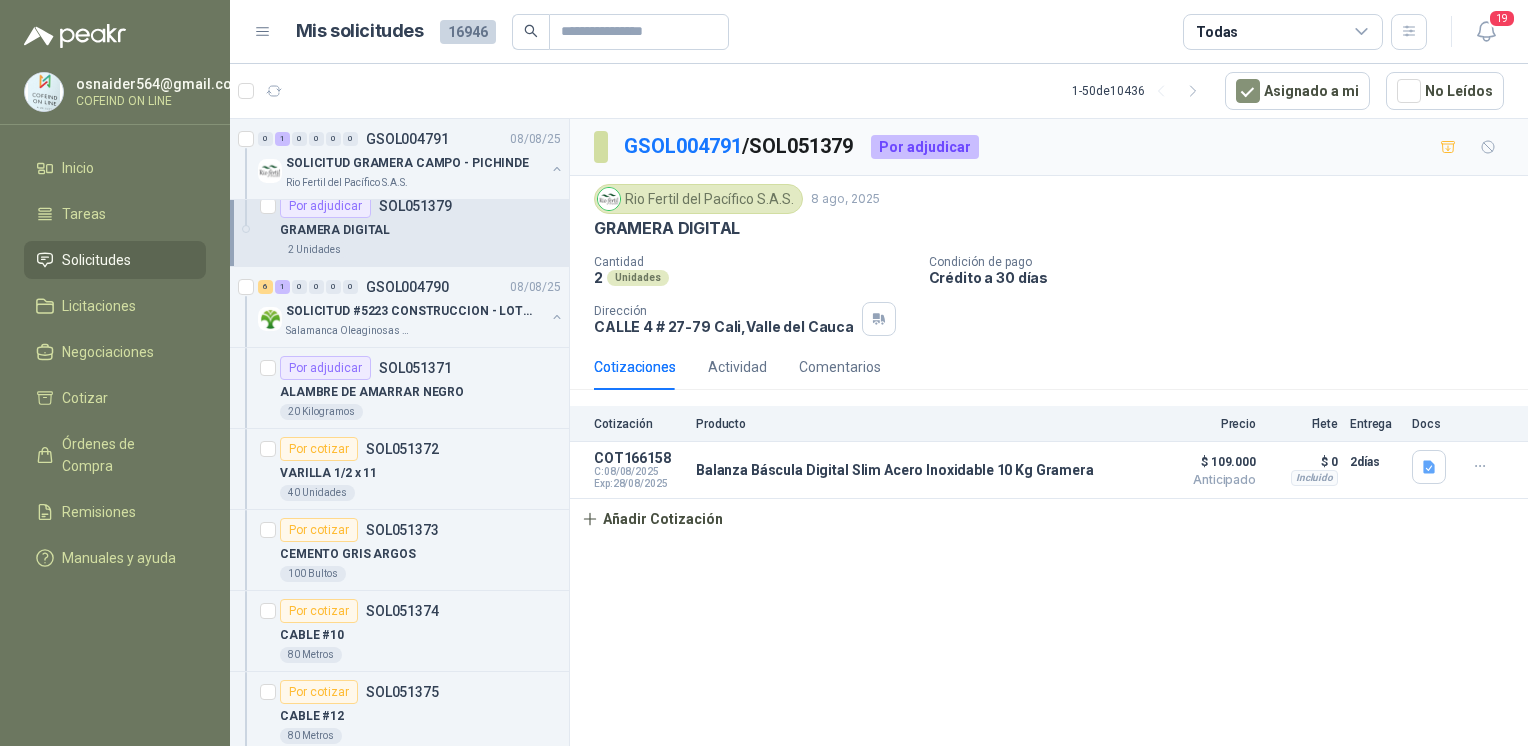 click on "Detalles" at bounding box center [0, 0] 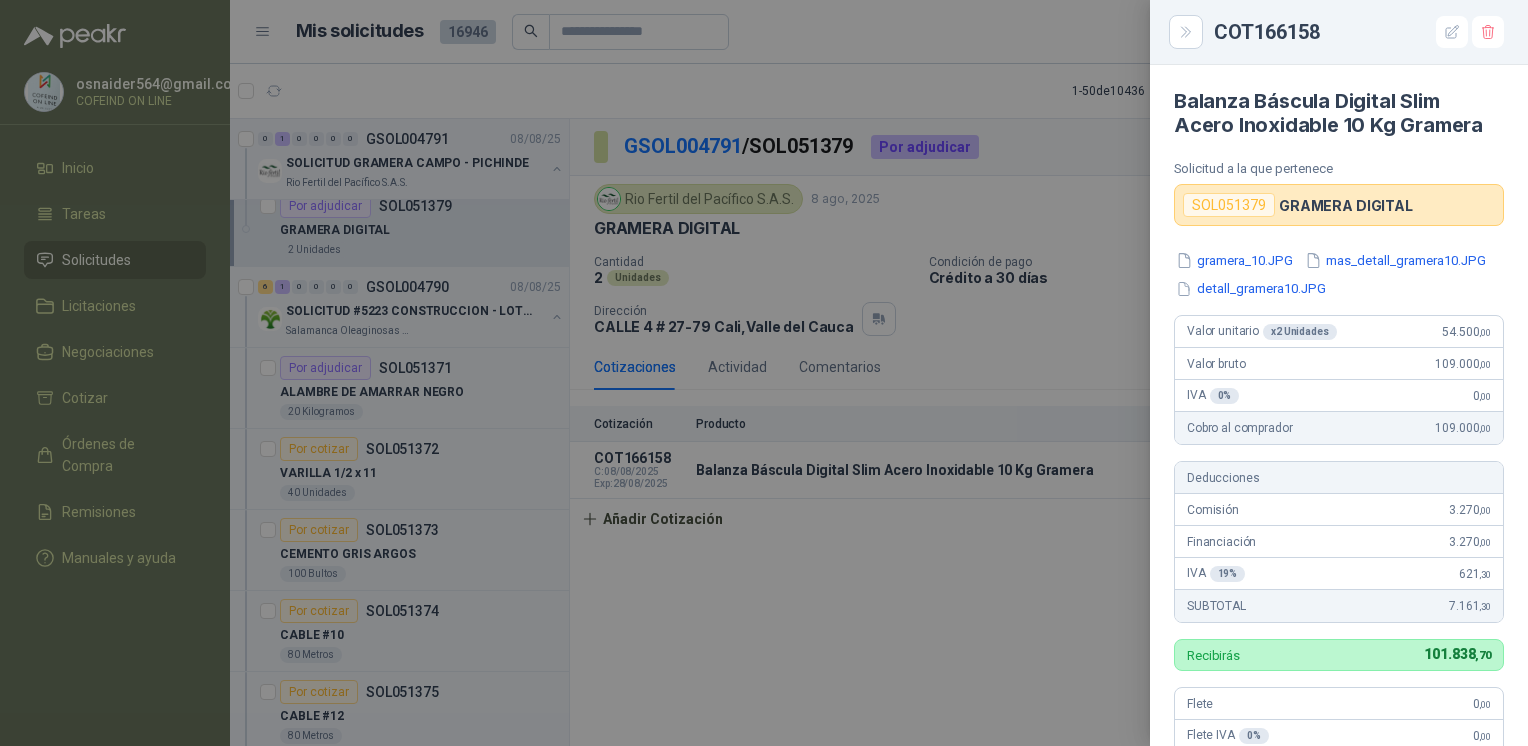 click at bounding box center [764, 373] 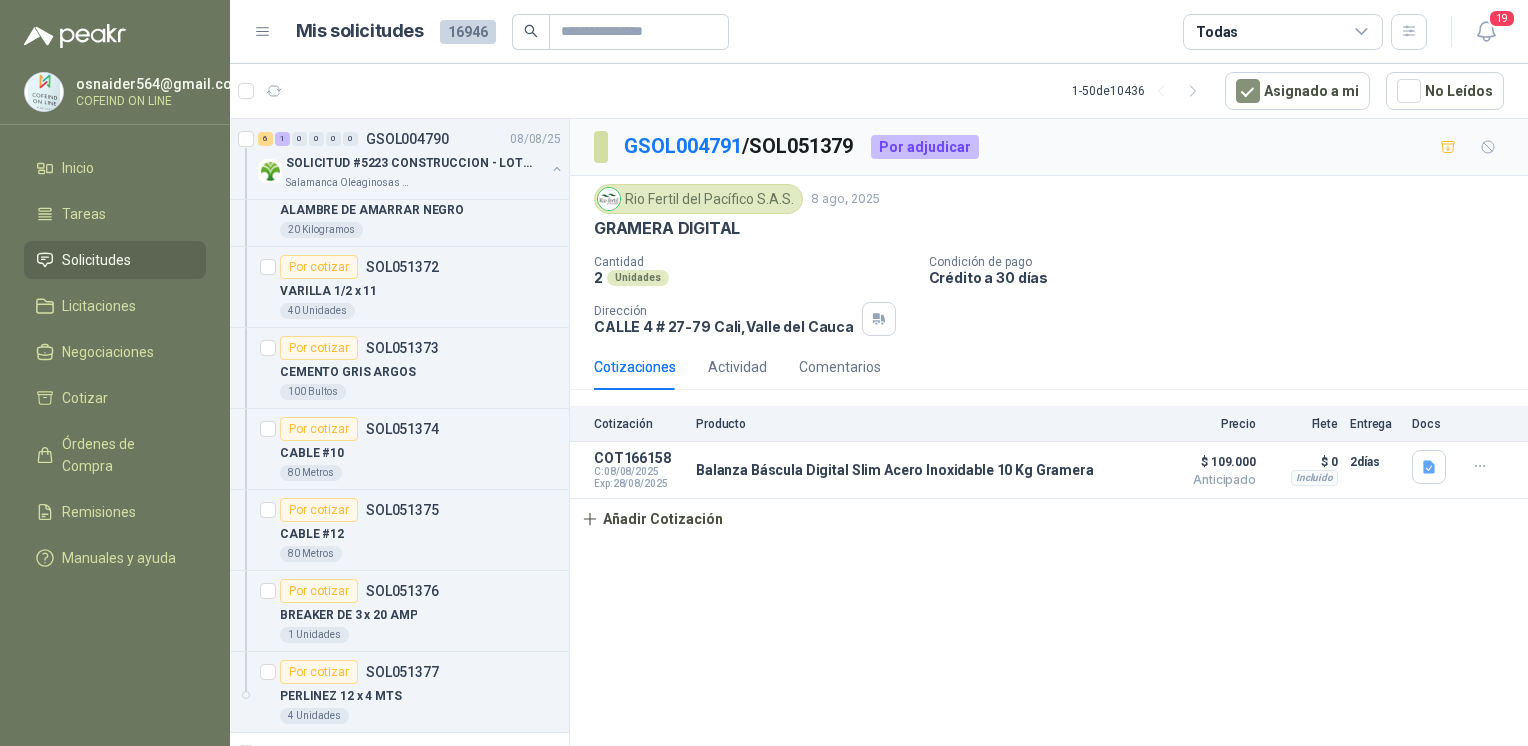 scroll, scrollTop: 214, scrollLeft: 0, axis: vertical 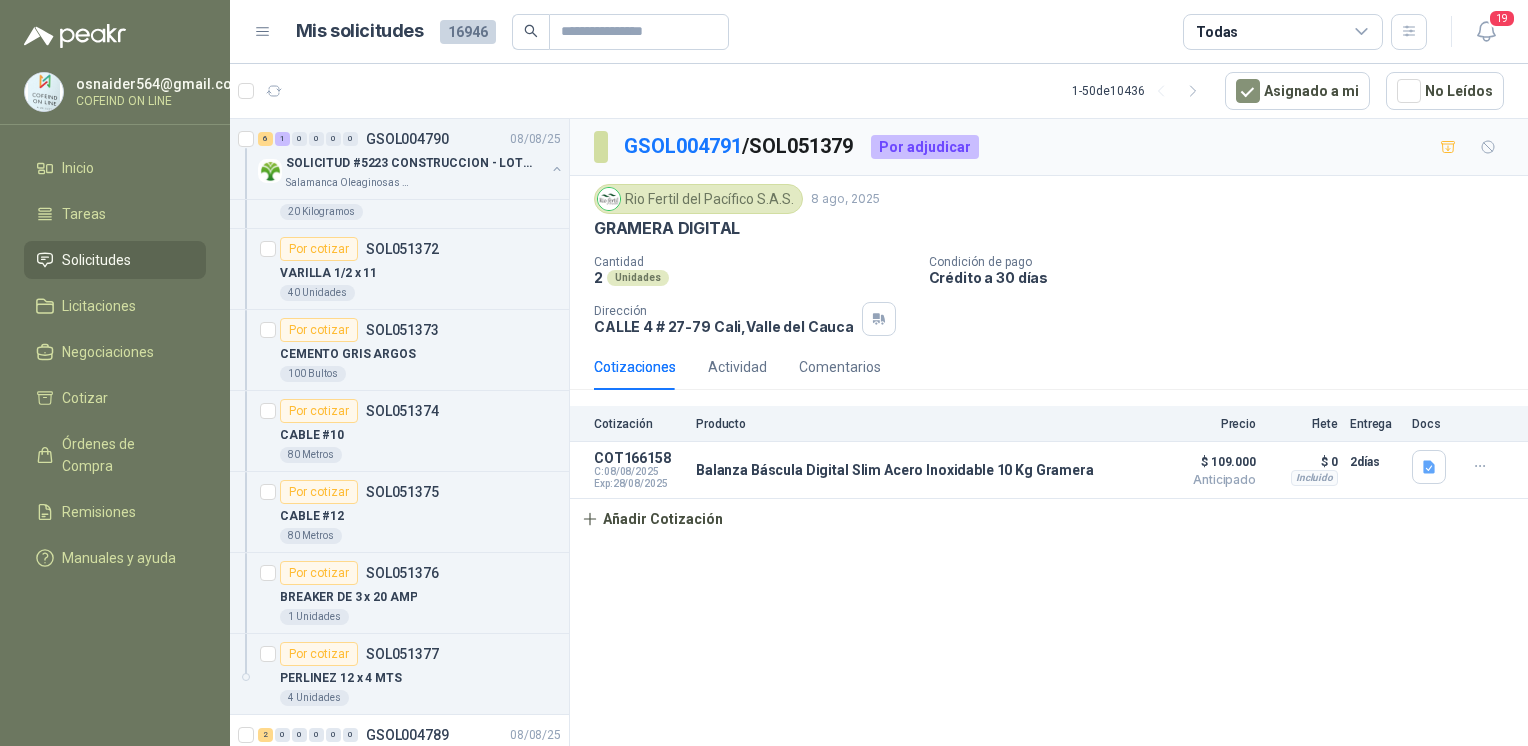 click on "Añadir Cotización" at bounding box center [652, 519] 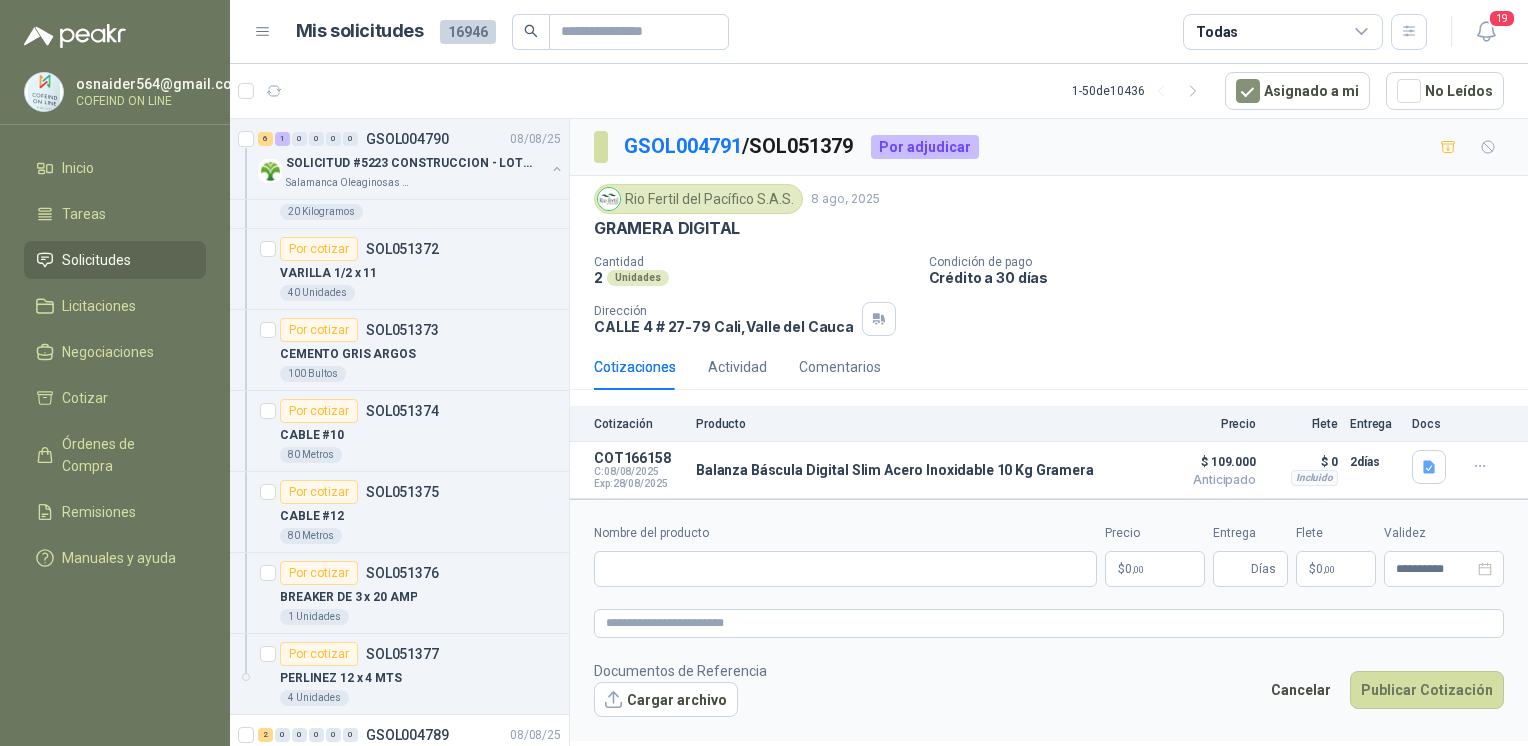 type 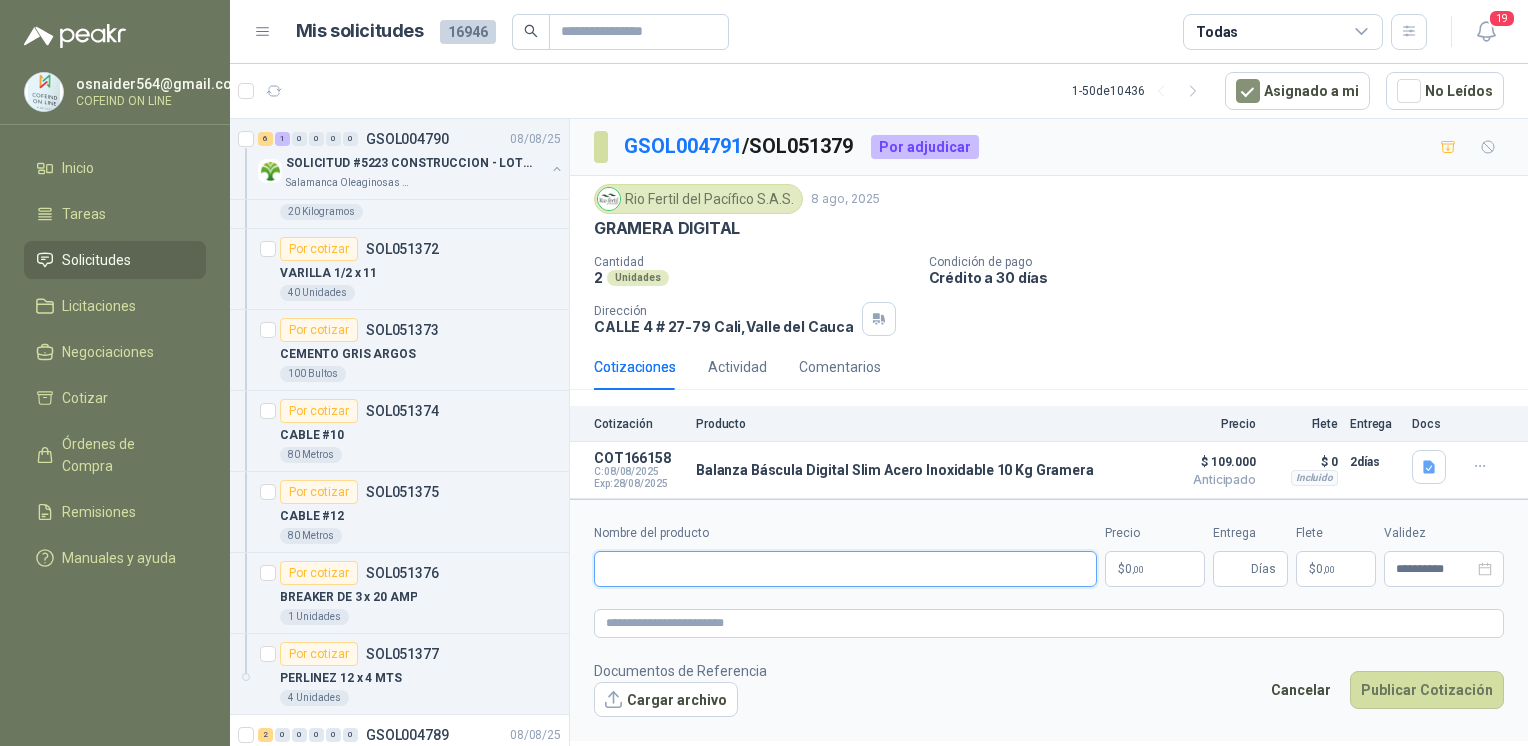click on "Nombre del producto" at bounding box center [845, 569] 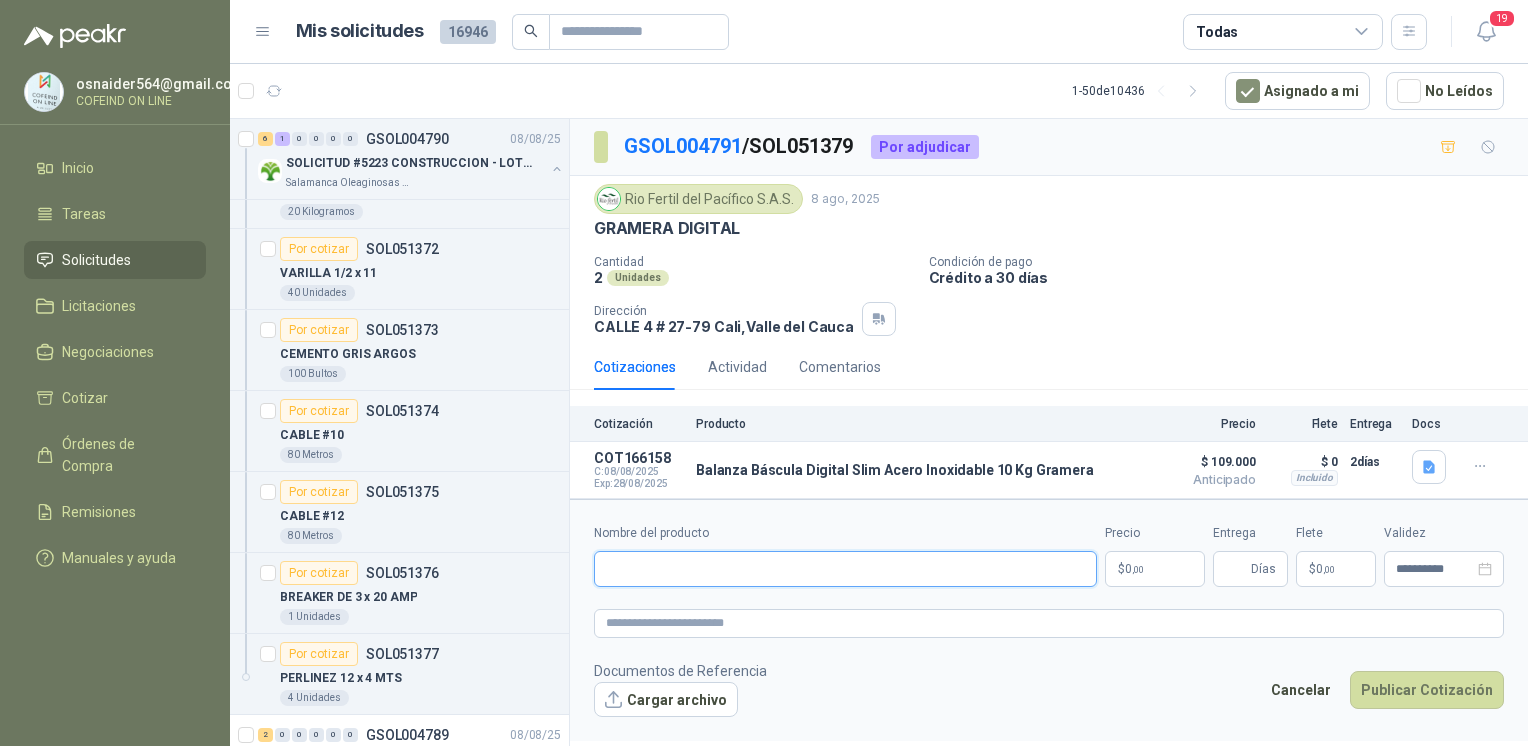 paste on "**********" 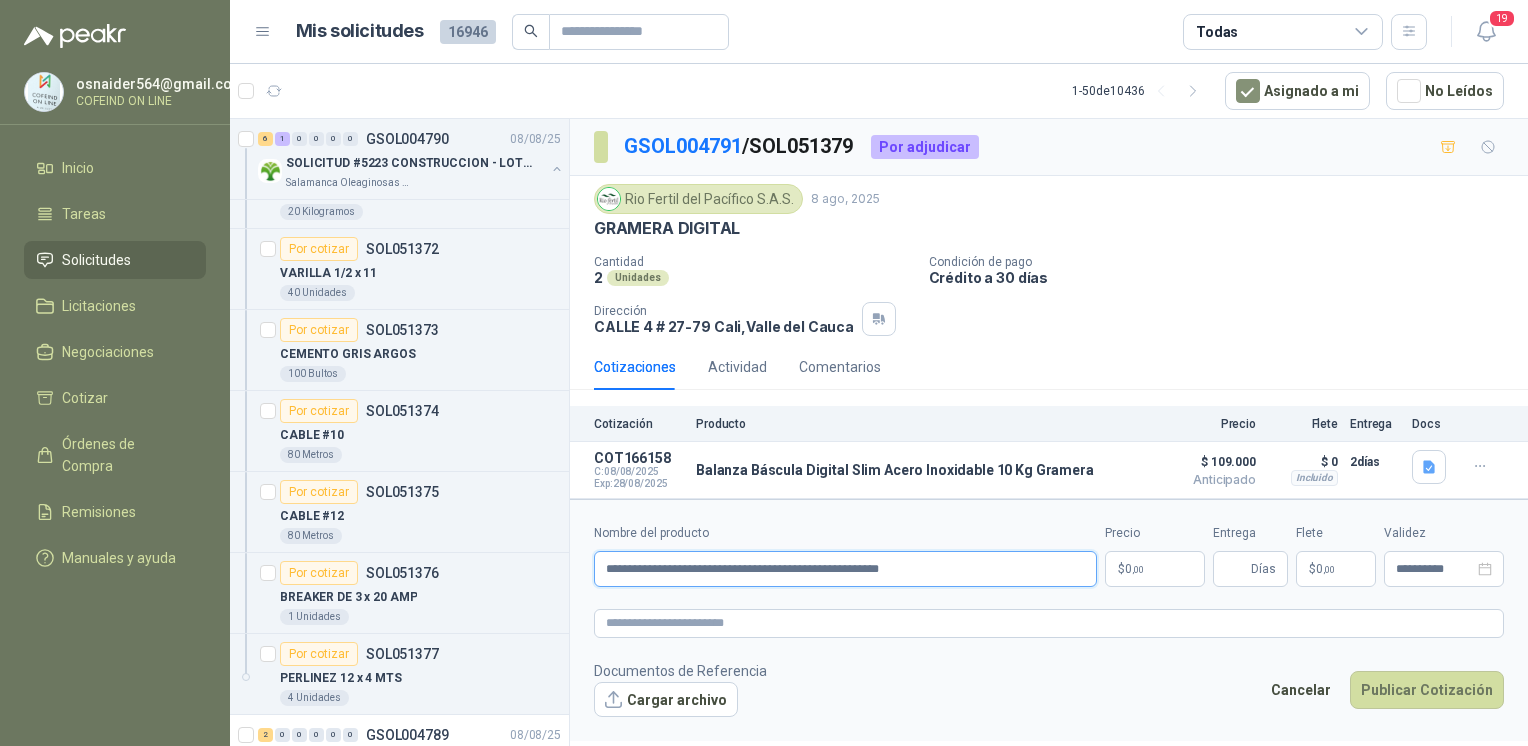type on "**********" 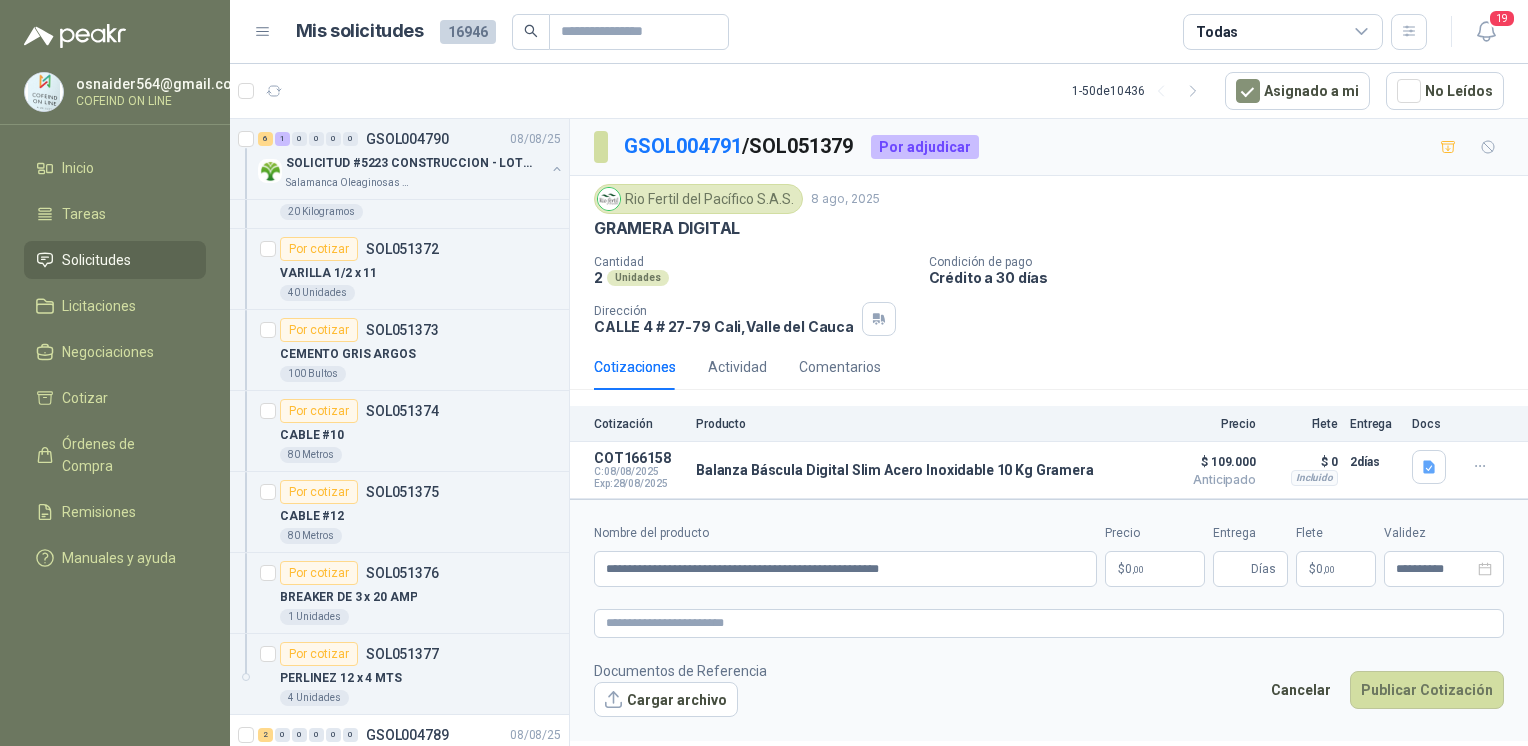 click on "Cargar archivo" at bounding box center (666, 700) 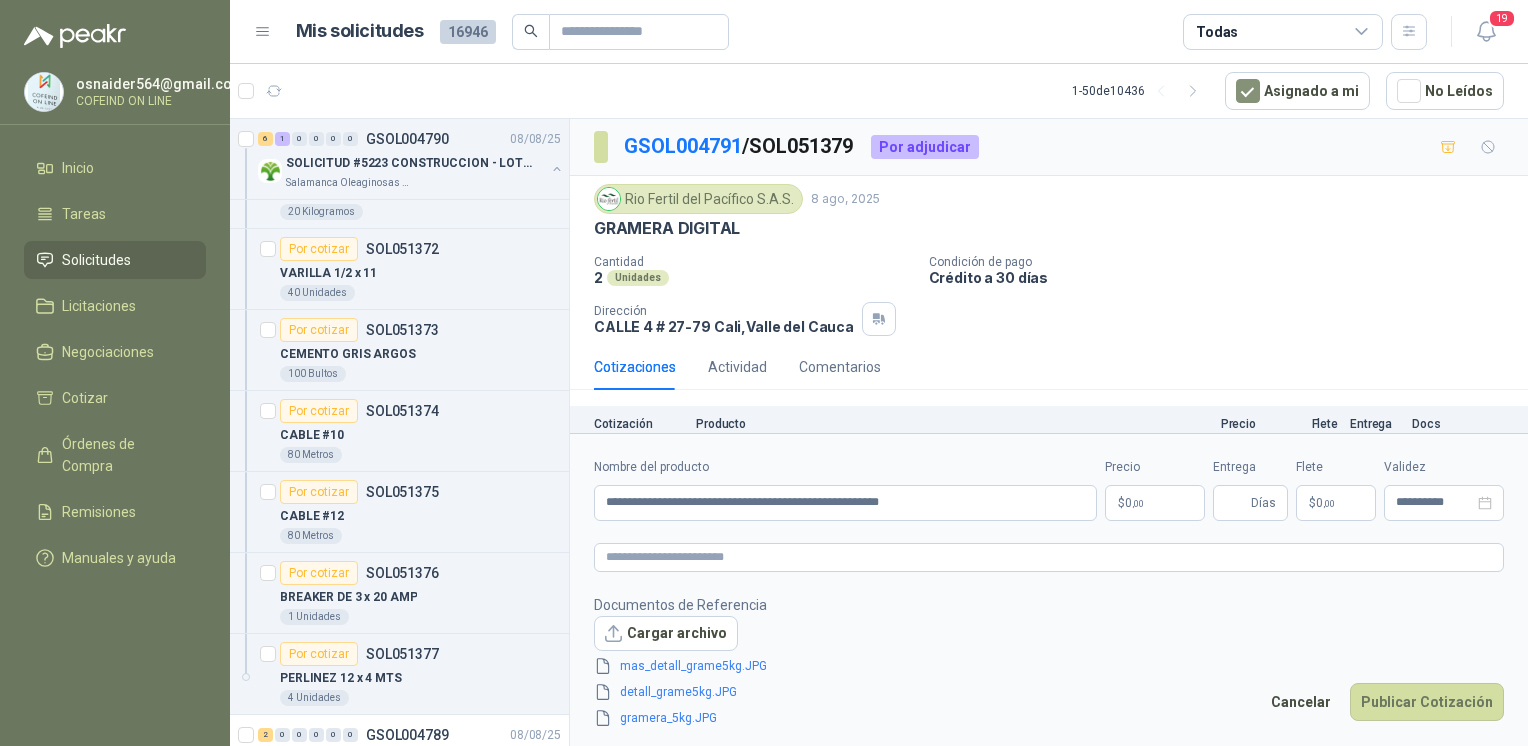 click on "osnaider564@gmail.com   COFEIND ON LINE   Inicio   Tareas   Solicitudes   Licitaciones   Negociaciones   Cotizar   Órdenes de Compra   Remisiones   Manuales y ayuda Mis solicitudes 16946 Todas 19 1 - 50  de  10436 Asignado a mi No Leídos 0   1   0   0   0   0   GSOL004791 08/08/25   SOLICITUD GRAMERA CAMPO - PICHINDE  Rio Fertil del Pacífico S.A.S.   Por adjudicar SOL051379 GRAMERA DIGITAL  2   Unidades 6   1   0   0   0   0   GSOL004790 08/08/25   SOLICITUD #5223  CONSTRUCCION - LOTE CIO Salamanca Oleaginosas SAS   Por adjudicar SOL051371 ALAMBRE DE AMARRAR NEGRO 20   Kilogramos Por cotizar SOL051372 VARILLA 1/2 x 11 40   Unidades Por cotizar SOL051373 CEMENTO GRIS ARGOS  100   Bultos Por cotizar SOL051374 CABLE #10 80   Metros Por cotizar SOL051375 CABLE #12 80   Metros Por cotizar SOL051376 BREAKER DE 3 x 20 AMP 1   Unidades Por cotizar SOL051377 PERLINEZ 12 x 4 MTS 4   Unidades 2   0   0   0   0   0   GSOL004789 08/08/25   SOLICITUD #5222 LOTE CIO  Salamanca Oleaginosas SAS   Por adjudicar SOL051368" at bounding box center [764, 373] 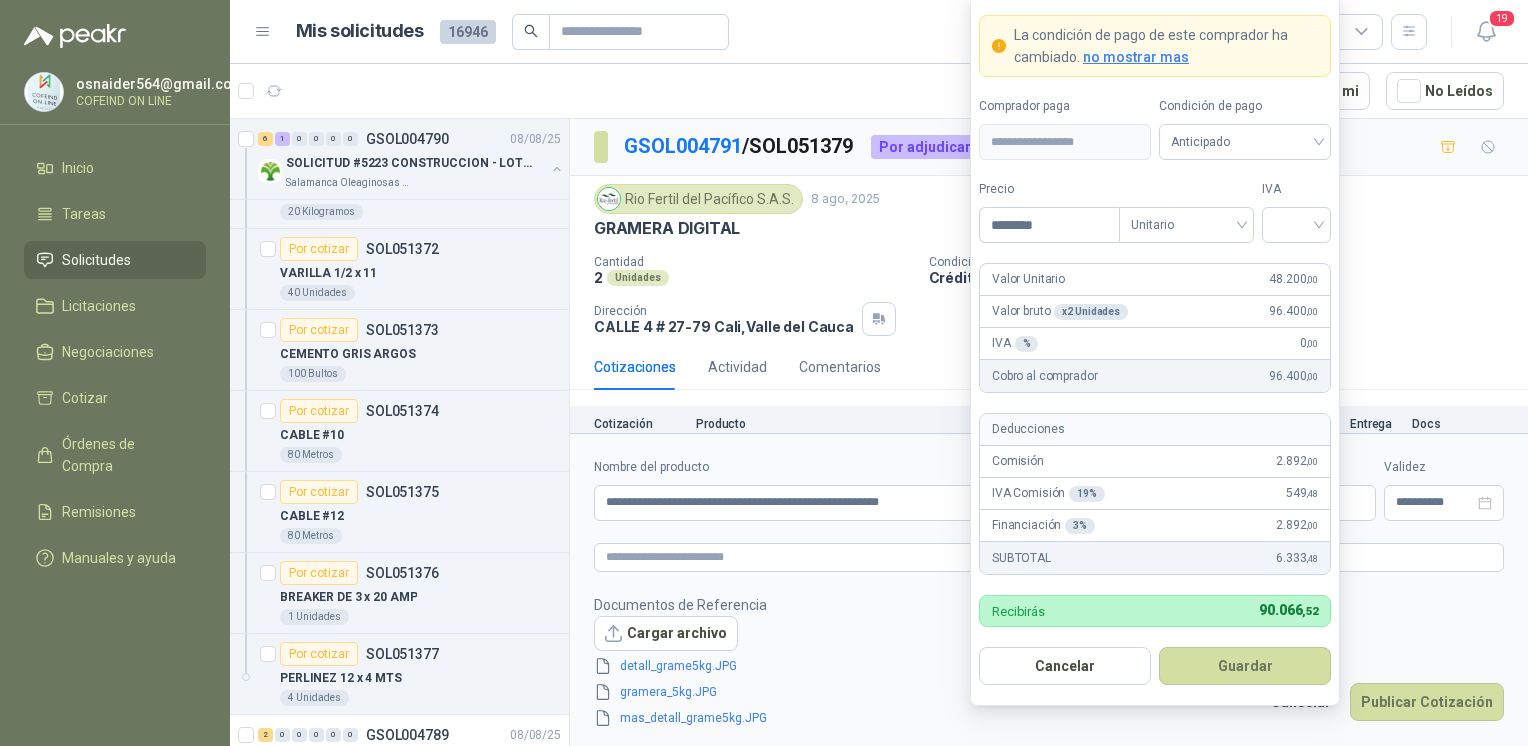 type on "********" 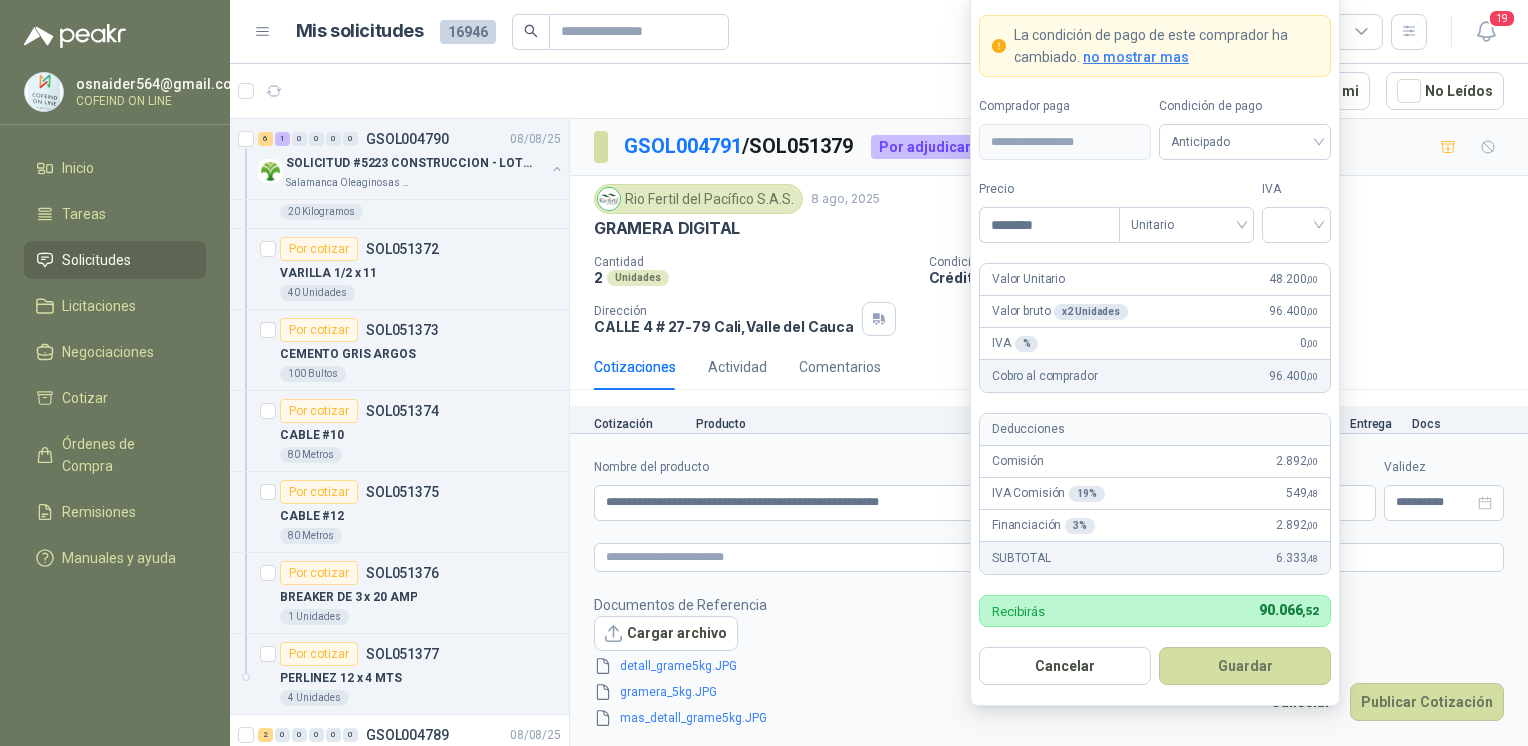click at bounding box center (1296, 223) 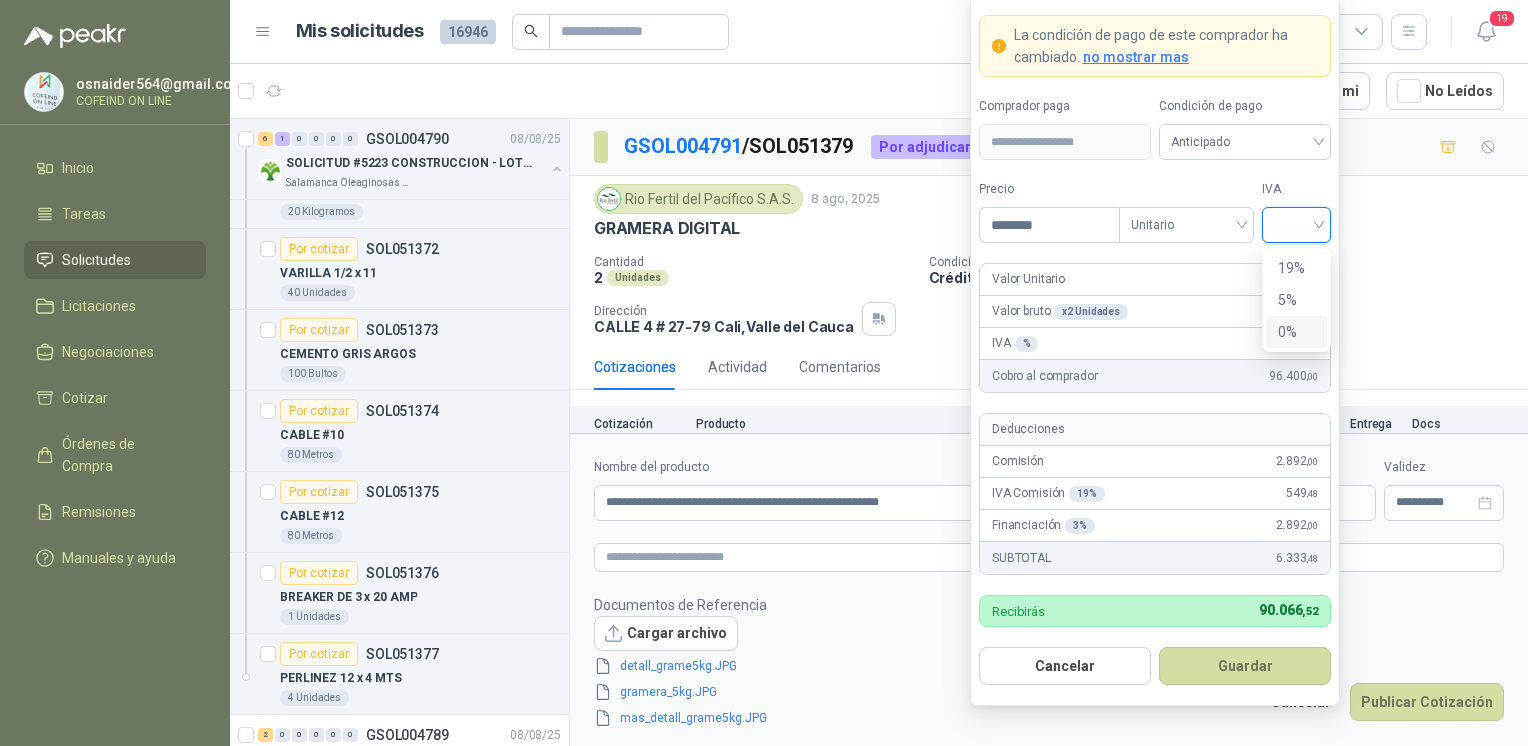 click on "0%" at bounding box center (1296, 332) 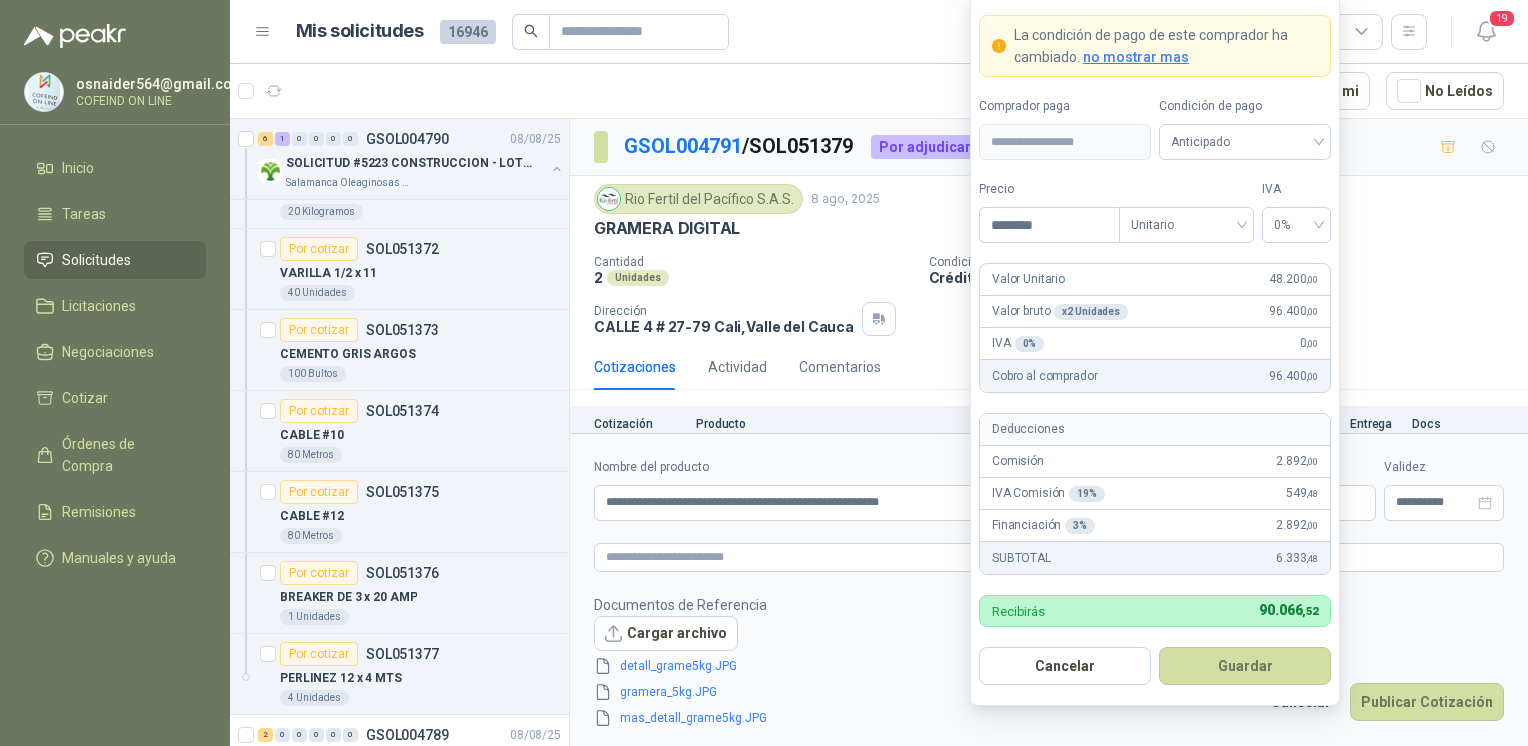 click on "Guardar" at bounding box center [1245, 666] 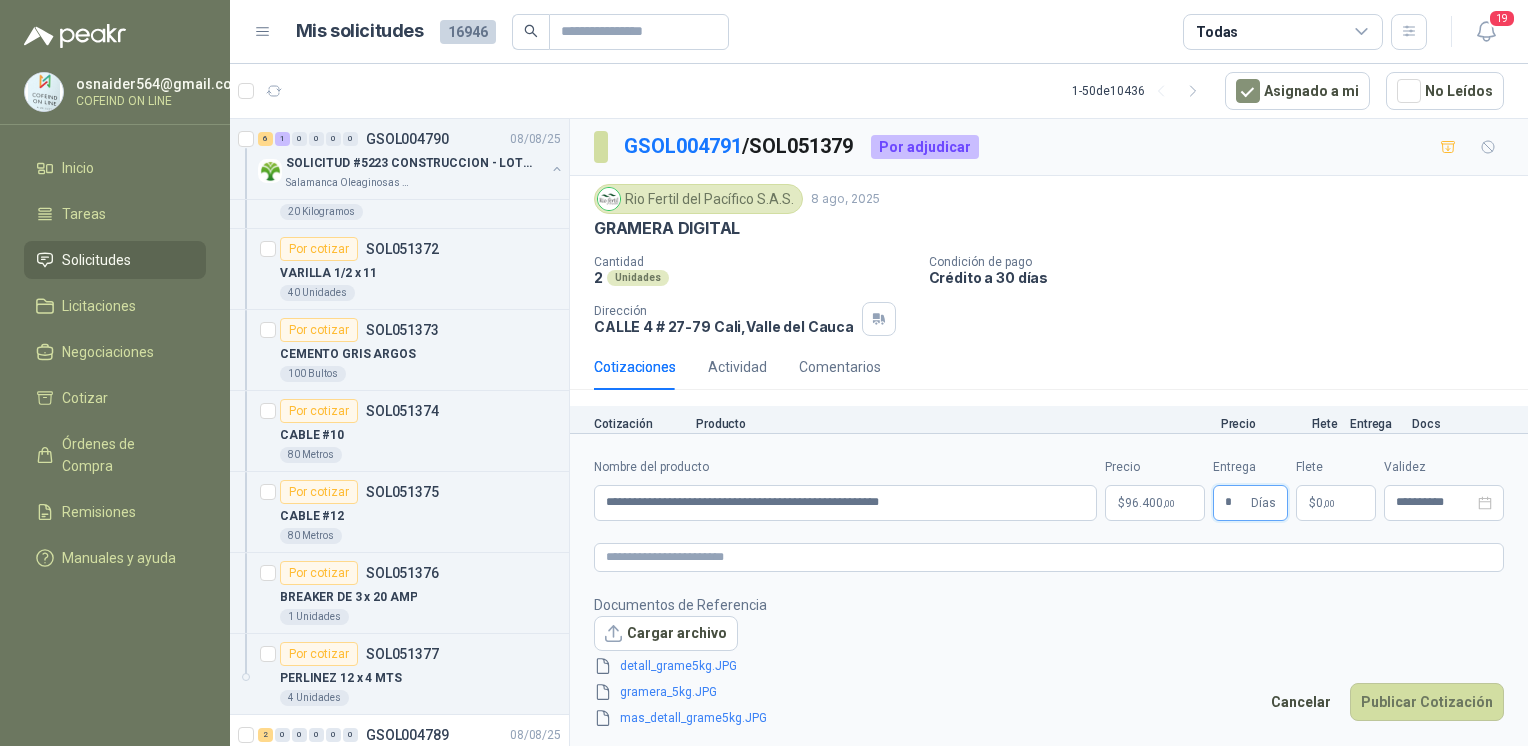 type on "*" 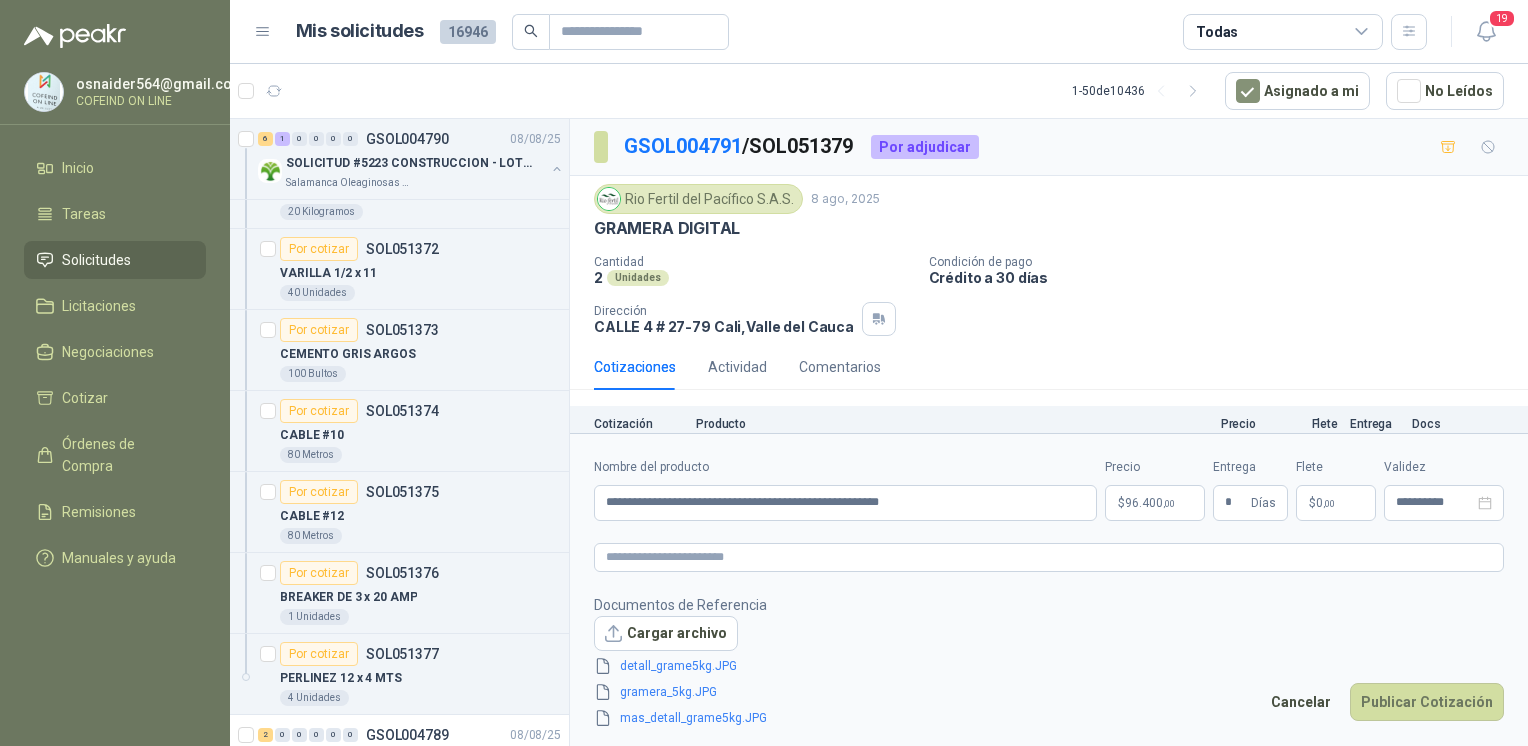 click on "Publicar Cotización" at bounding box center [1427, 702] 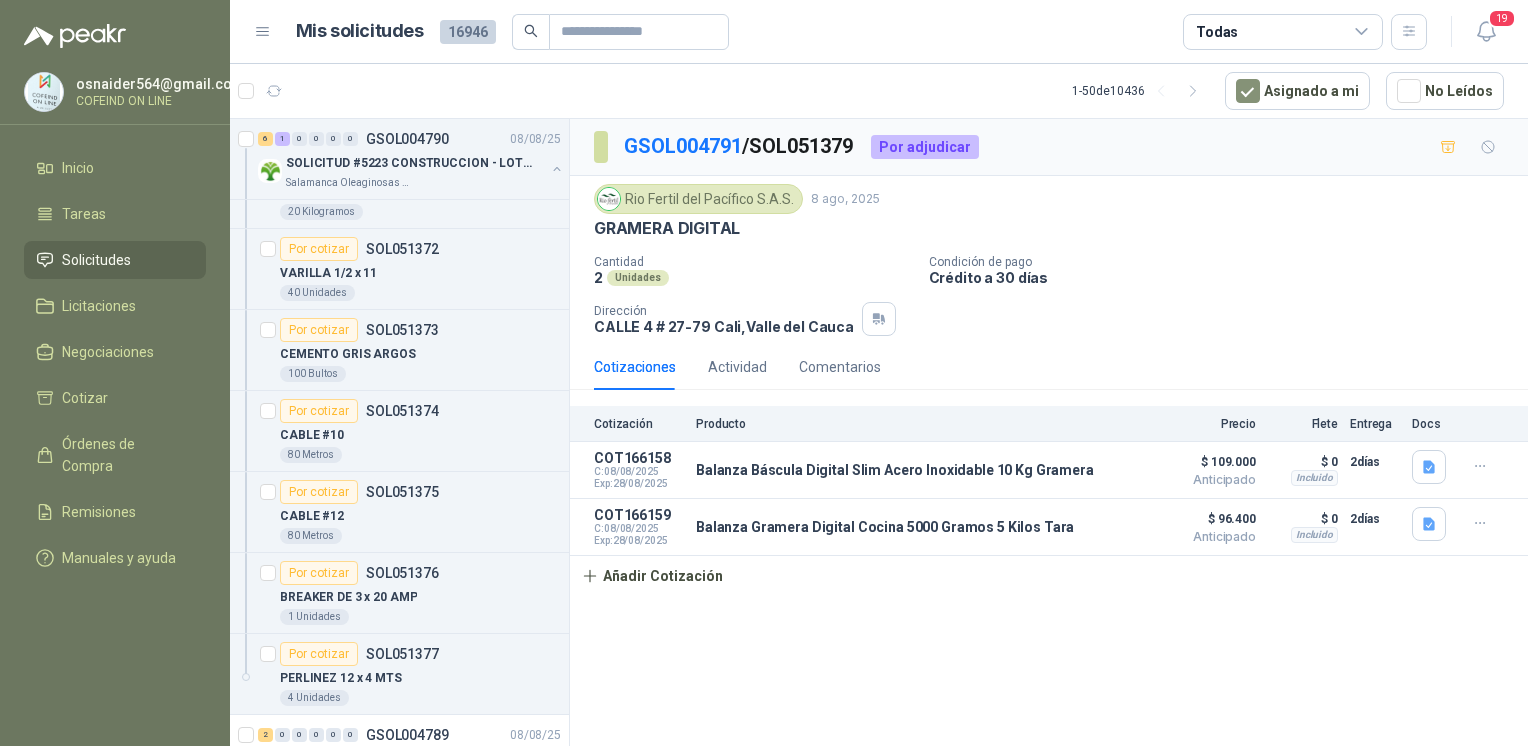 click on "GSOL004791  /  SOL051379 Por adjudicar     Rio Fertil del Pacífico S.A.S. 8 ago, 2025   GRAMERA DIGITAL  Cantidad 2   Unidades Condición de pago Crédito a 30 días Dirección CALLE 4 # 27-79    [CITY] ,  [STATE] Cotizaciones Actividad Comentarios Cotización Producto Precio Flete Entrega Docs COT166158 C:  08/08/2025 Exp:  28/08/2025 Balanza Báscula Digital Slim Acero Inoxidable 10 Kg Gramera Detalles $ 109.000 Anticipado $ 109.000 Anticipado Incluido   $ 0 Entrega:    2  días $ 0 Incluido   2  días COT166159 C:  08/08/2025 Exp:  28/08/2025 Balanza Gramera Digital Cocina 5000 Gramos 5 Kilos Tara Detalles $ 96.400 Anticipado $ 96.400 Anticipado Incluido   $ 0 Entrega:    2  días $ 0 Incluido   2  días  Añadir Cotización" at bounding box center [1049, 436] 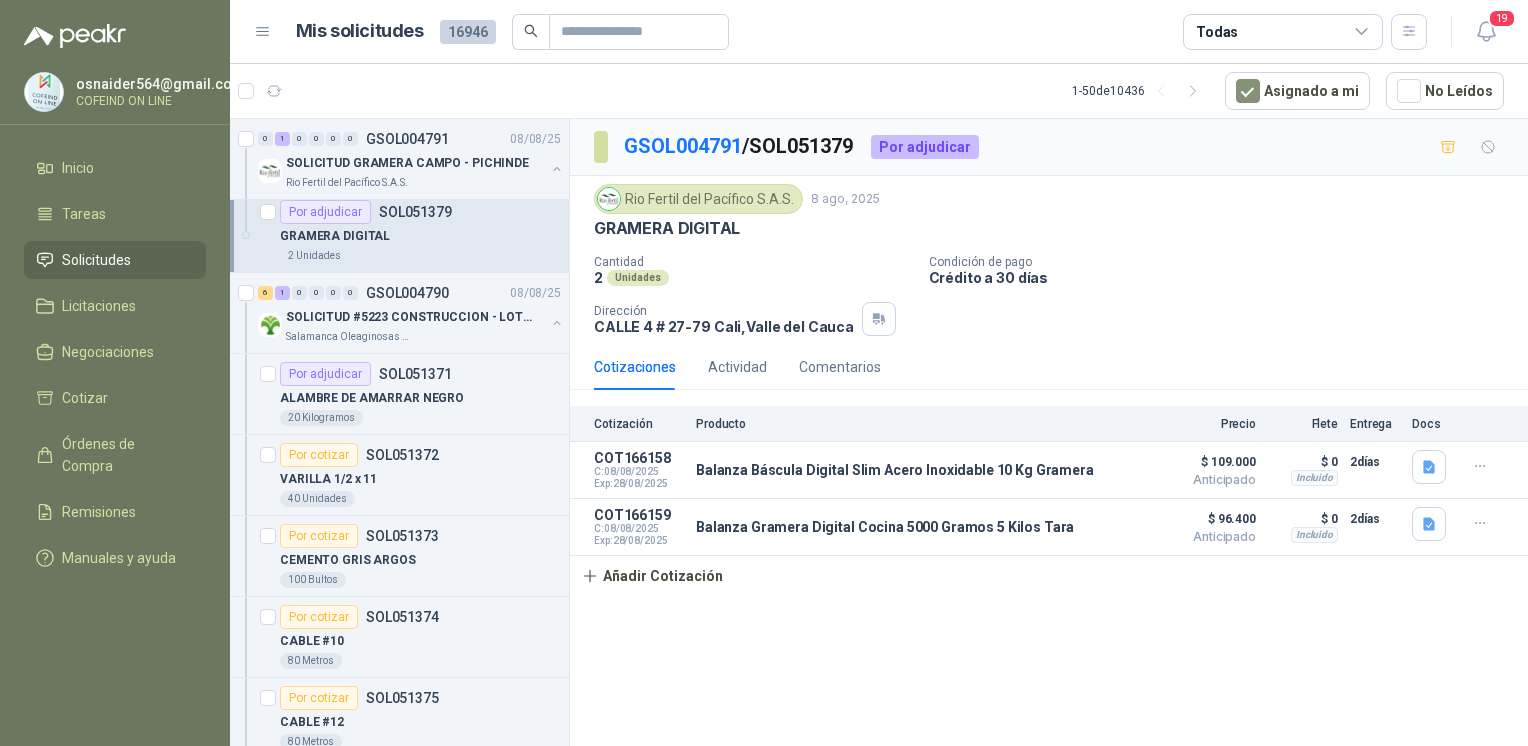 scroll, scrollTop: 0, scrollLeft: 0, axis: both 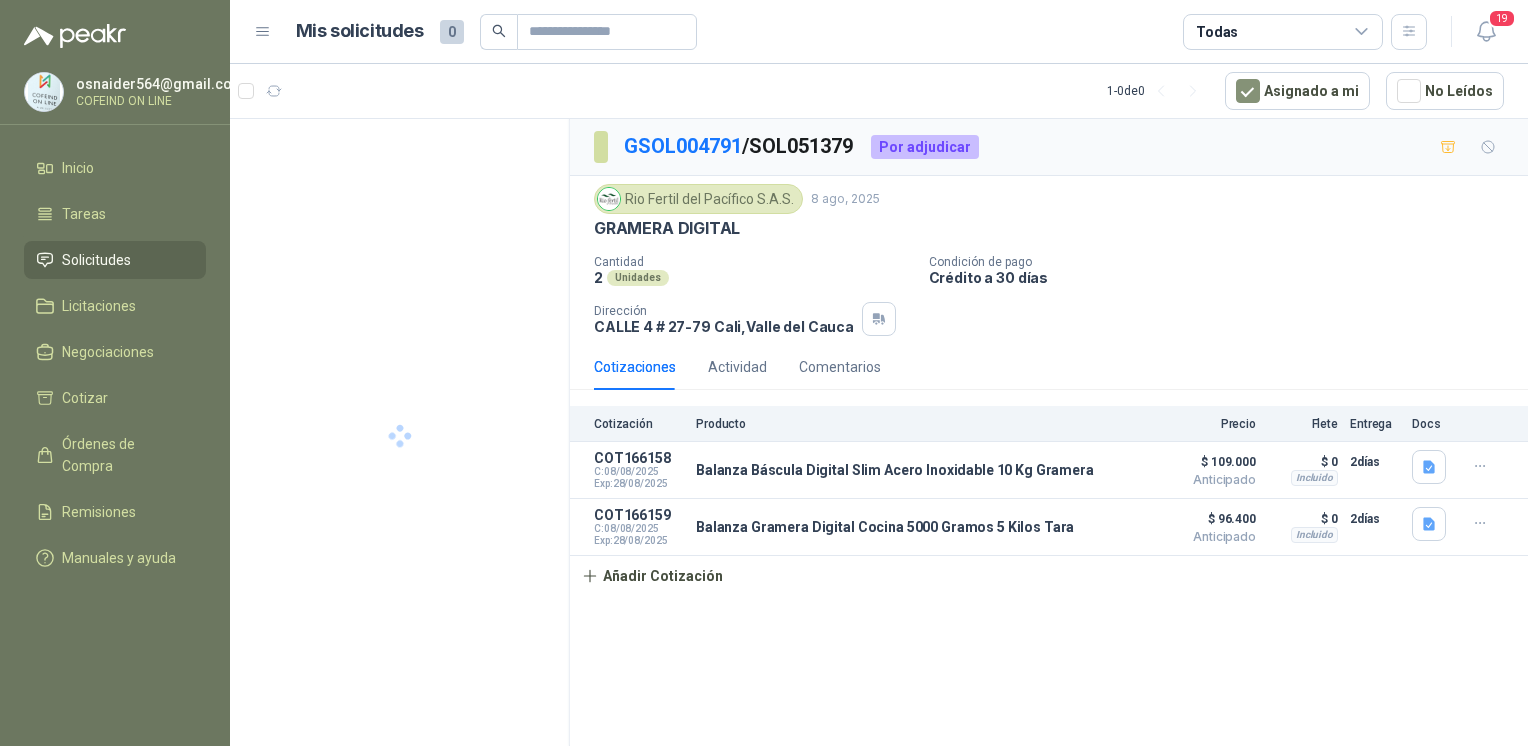 click 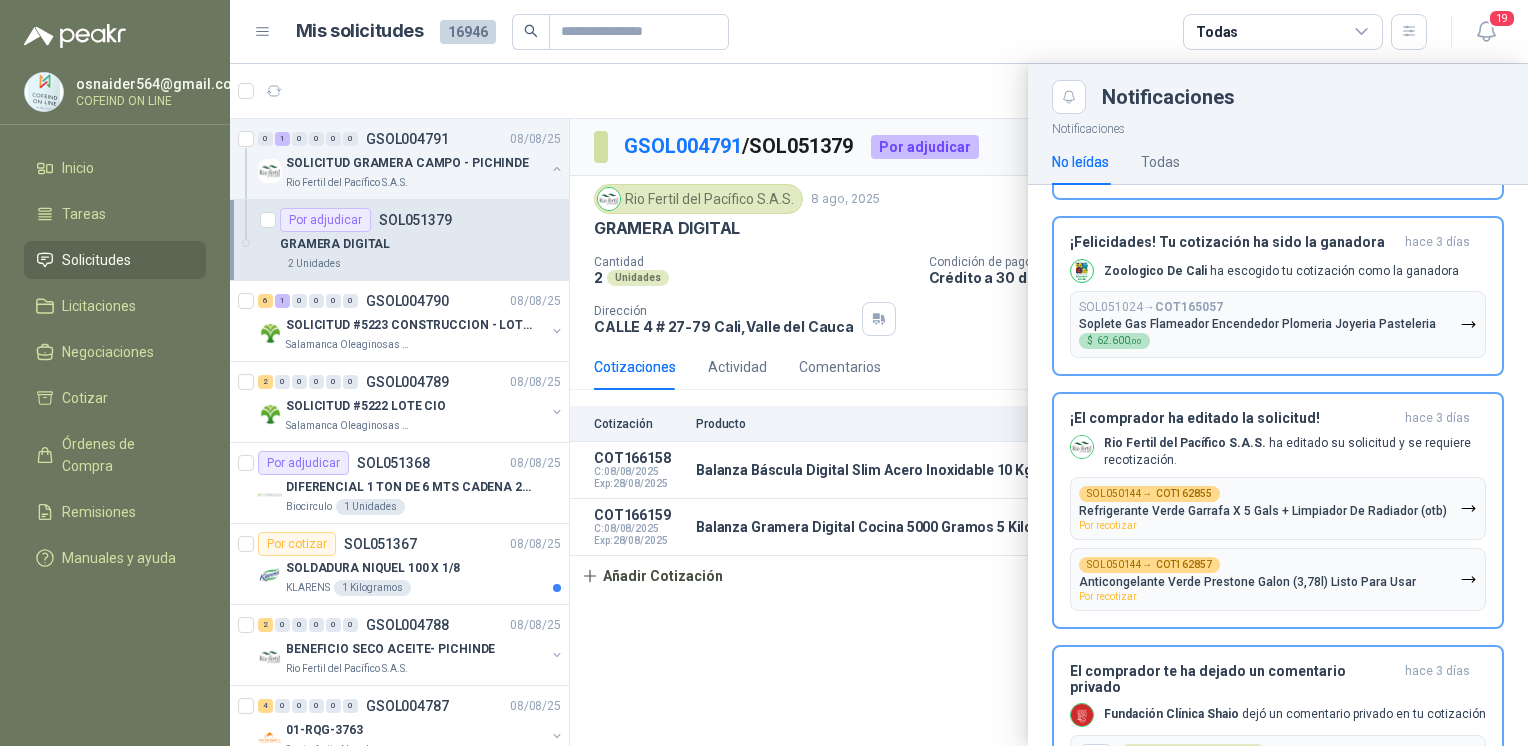 scroll, scrollTop: 2081, scrollLeft: 0, axis: vertical 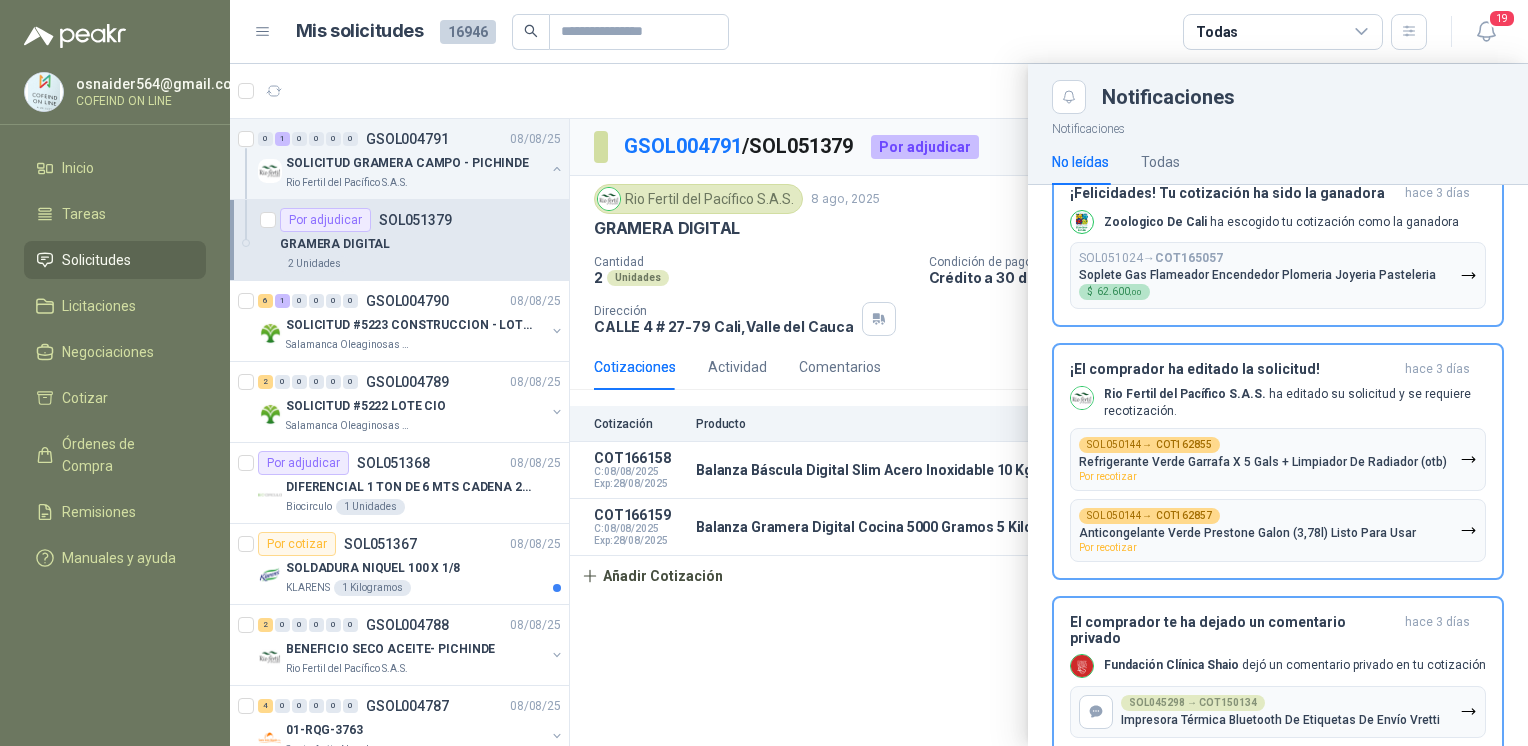 click on "SOL050144  →  COT162857 Anticongelante Verde Prestone Galon (3,78l) Listo Para Usar Por recotizar" at bounding box center [1247, 530] 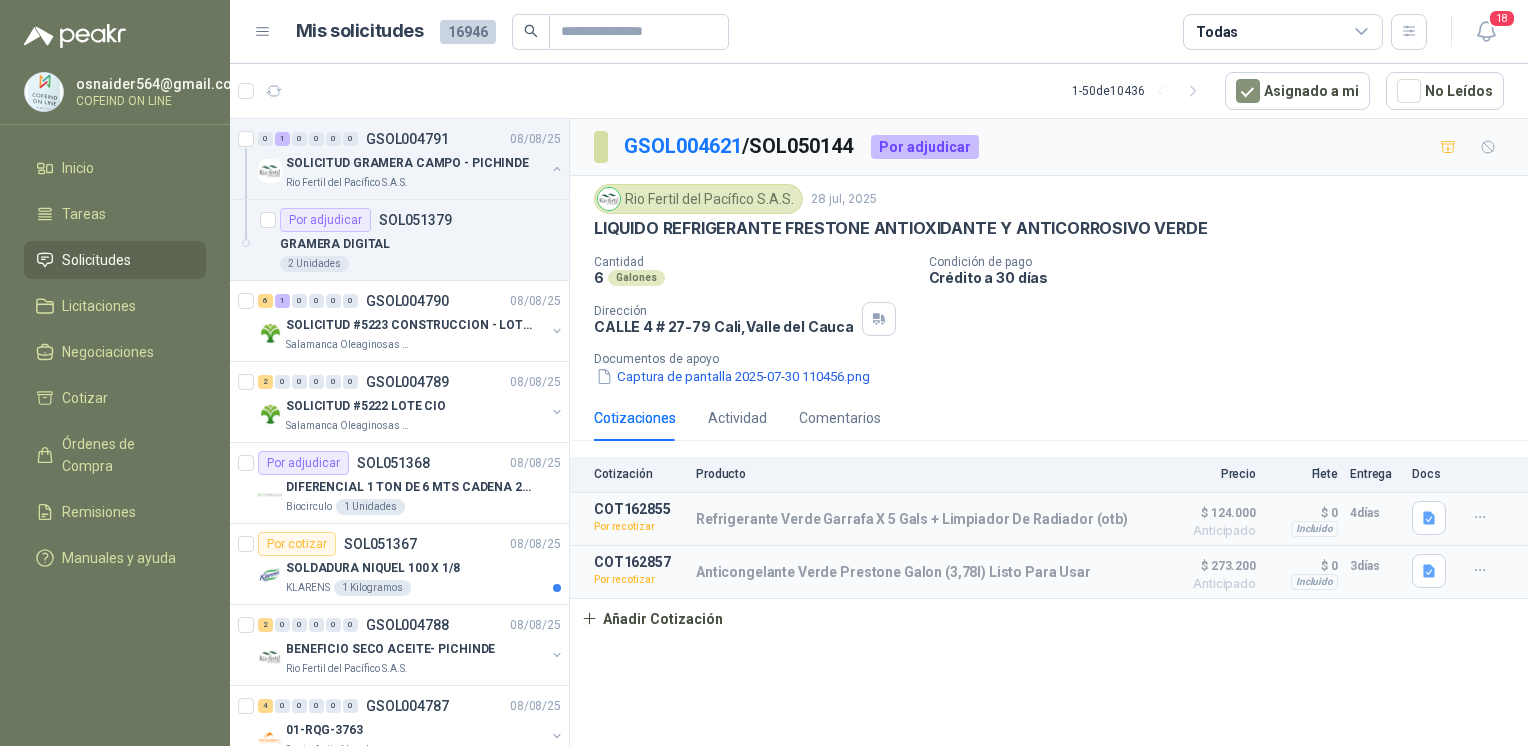 click on "Captura de pantalla 2025-07-30 110456.png" at bounding box center [733, 376] 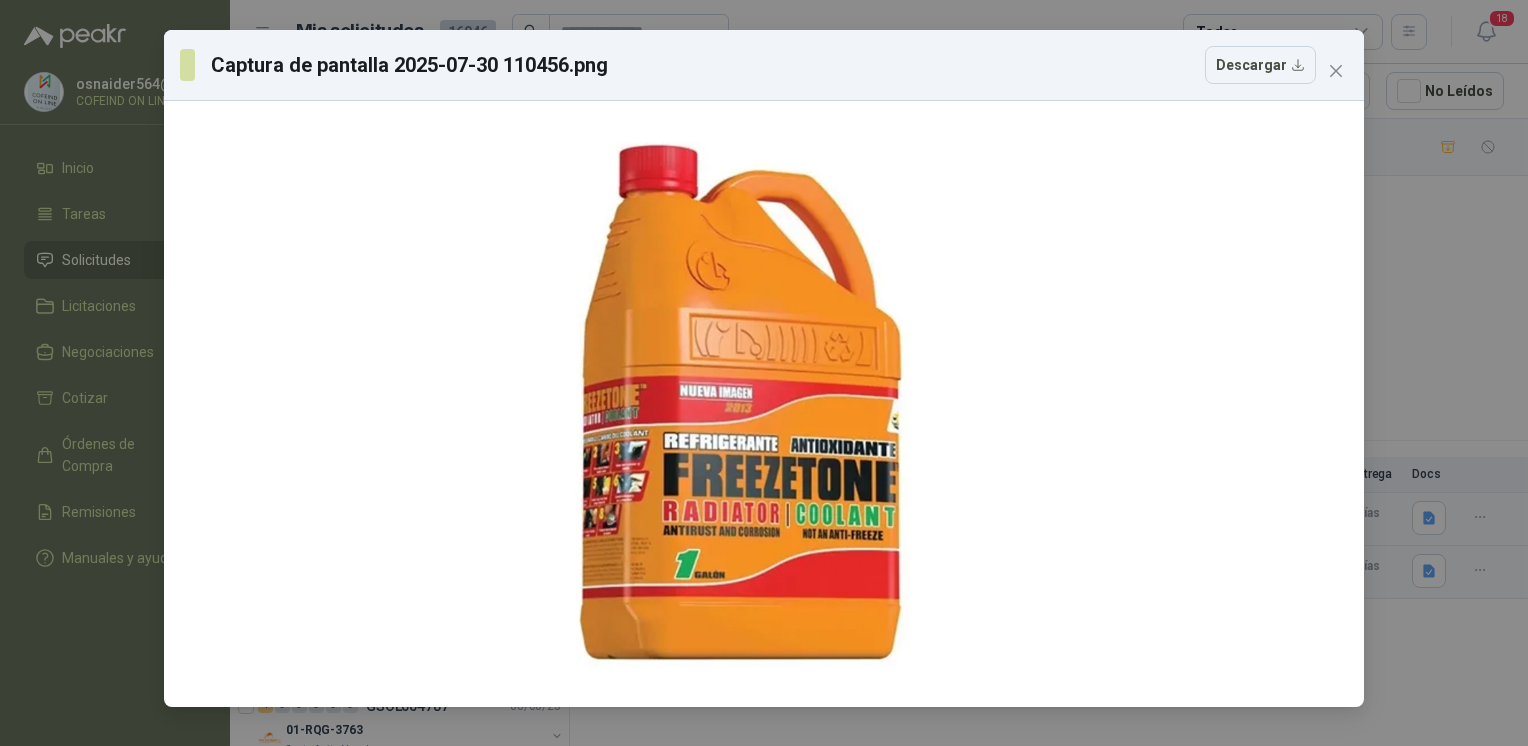 click on "Captura de pantalla 2025-07-30 110456.png   Descargar" at bounding box center [764, 373] 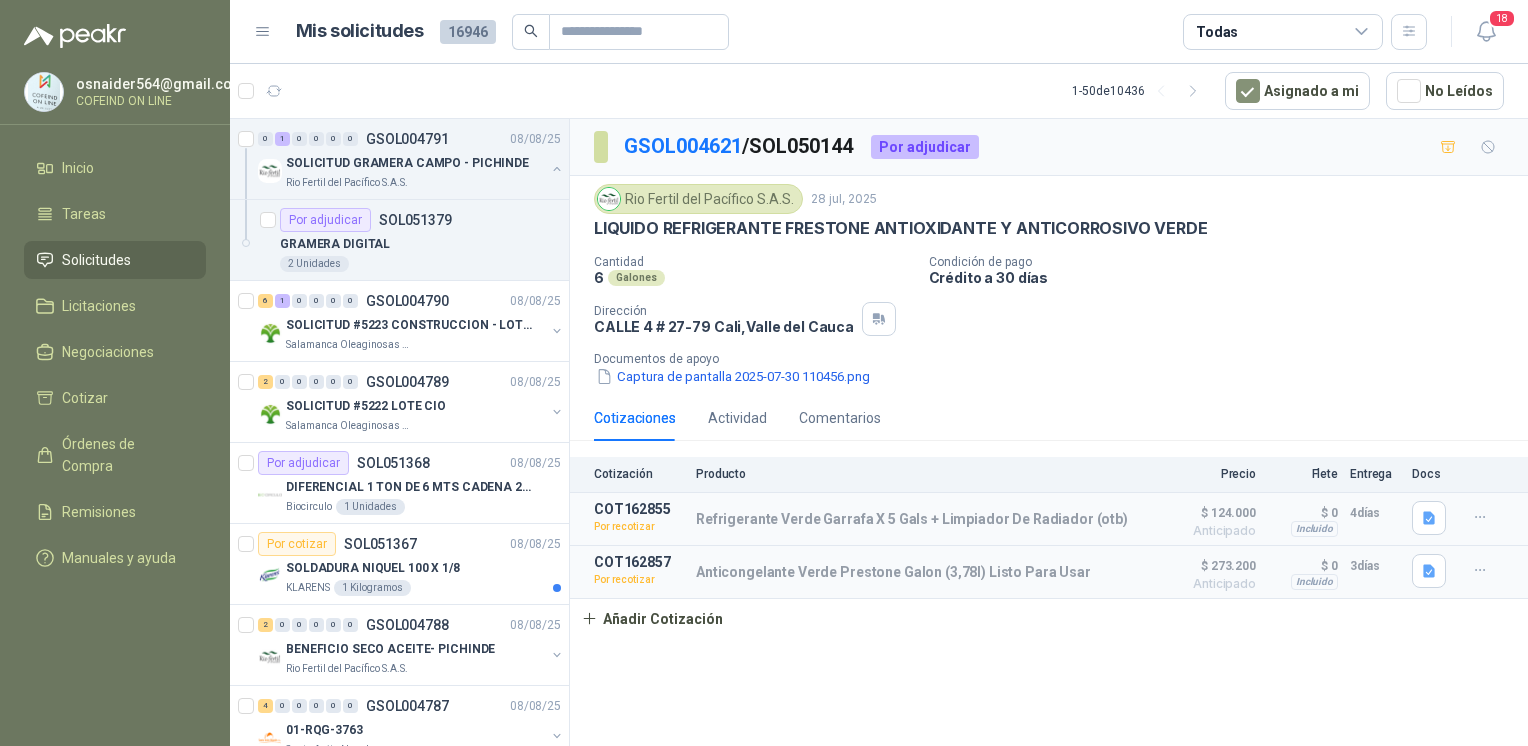 click on "Captura de pantalla 2025-07-30 110456.png" at bounding box center [733, 376] 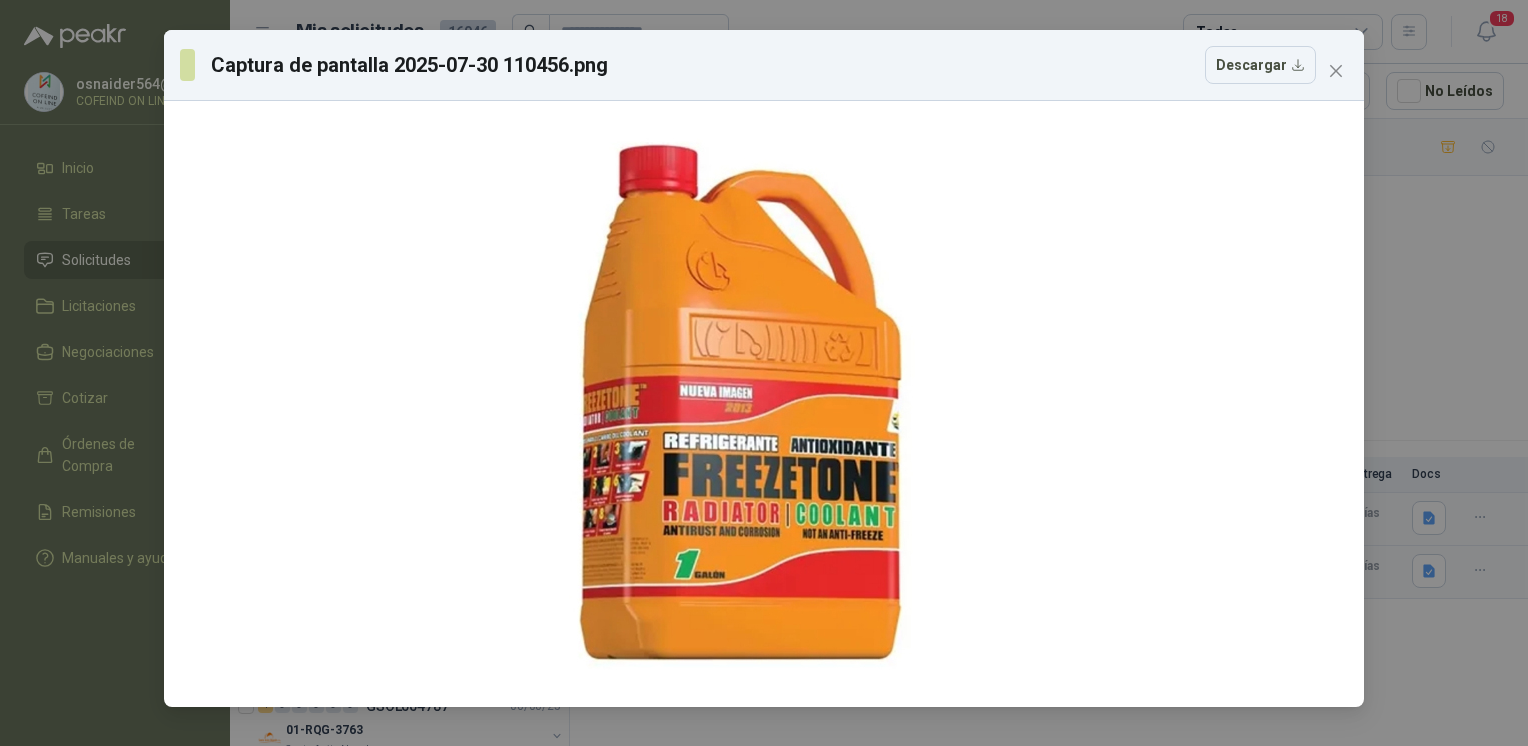 click on "Captura de pantalla 2025-07-30 110456.png   Descargar" at bounding box center [764, 373] 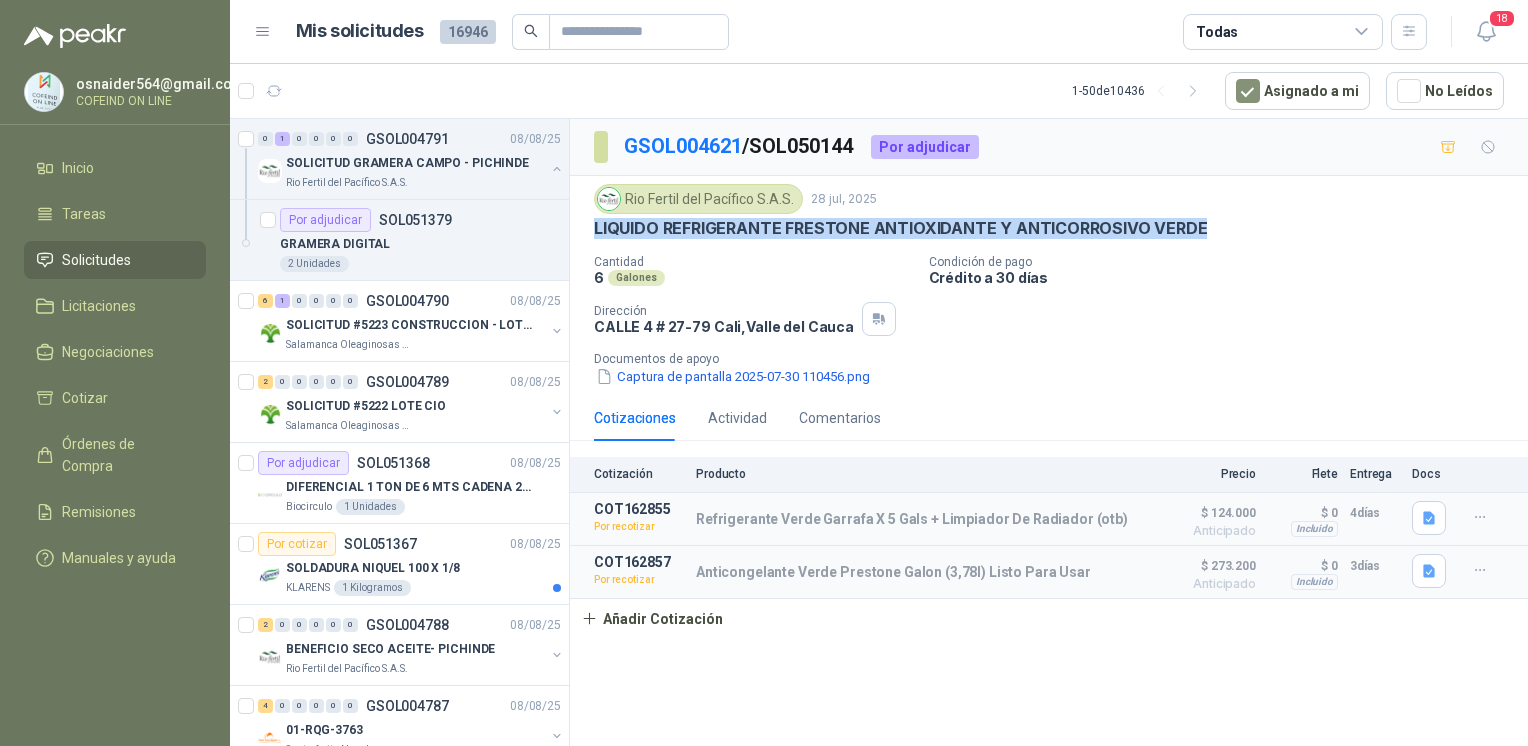 drag, startPoint x: 588, startPoint y: 224, endPoint x: 1197, endPoint y: 239, distance: 609.1847 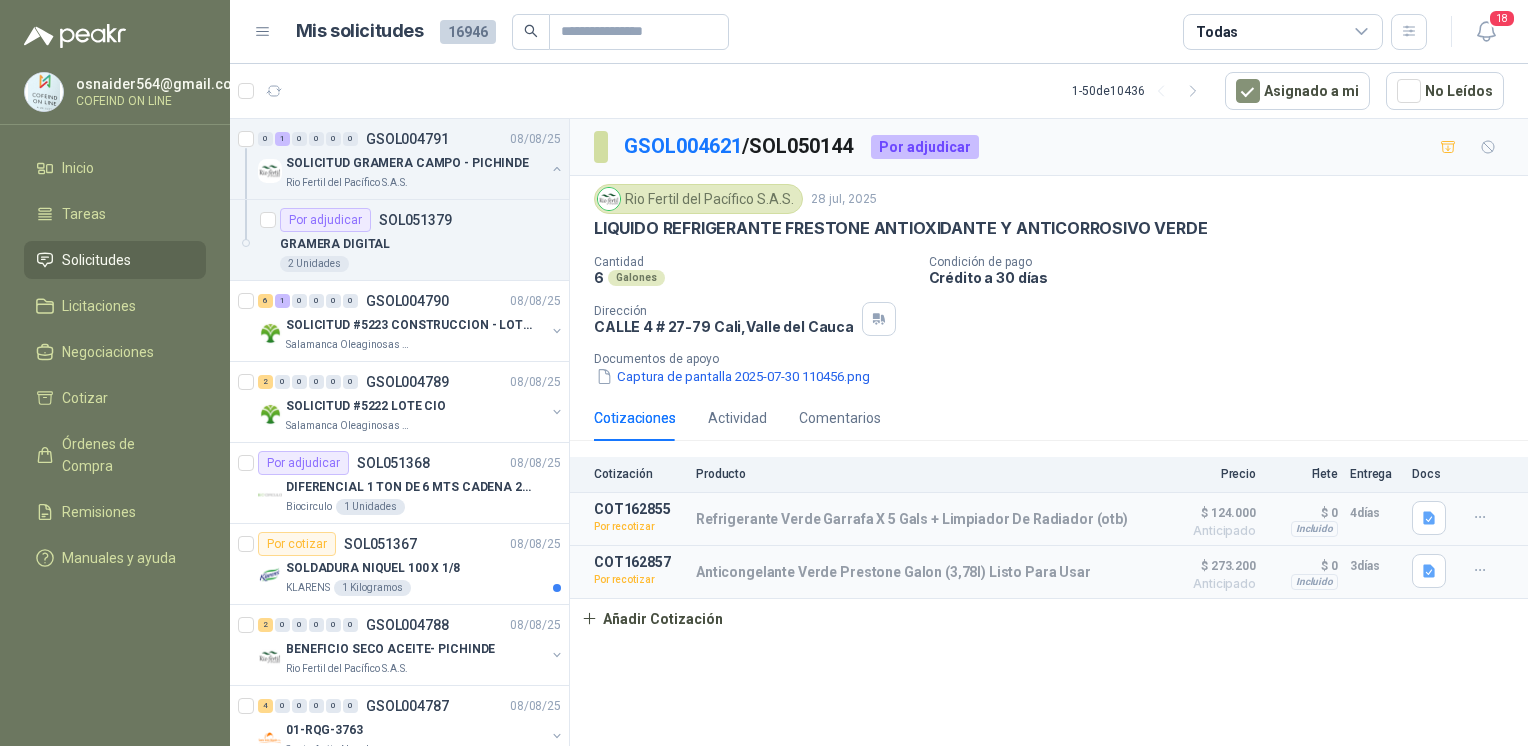 click on "Refrigerante Verde Garrafa X 5 Gals + Limpiador De Radiador (otb)" at bounding box center [912, 519] 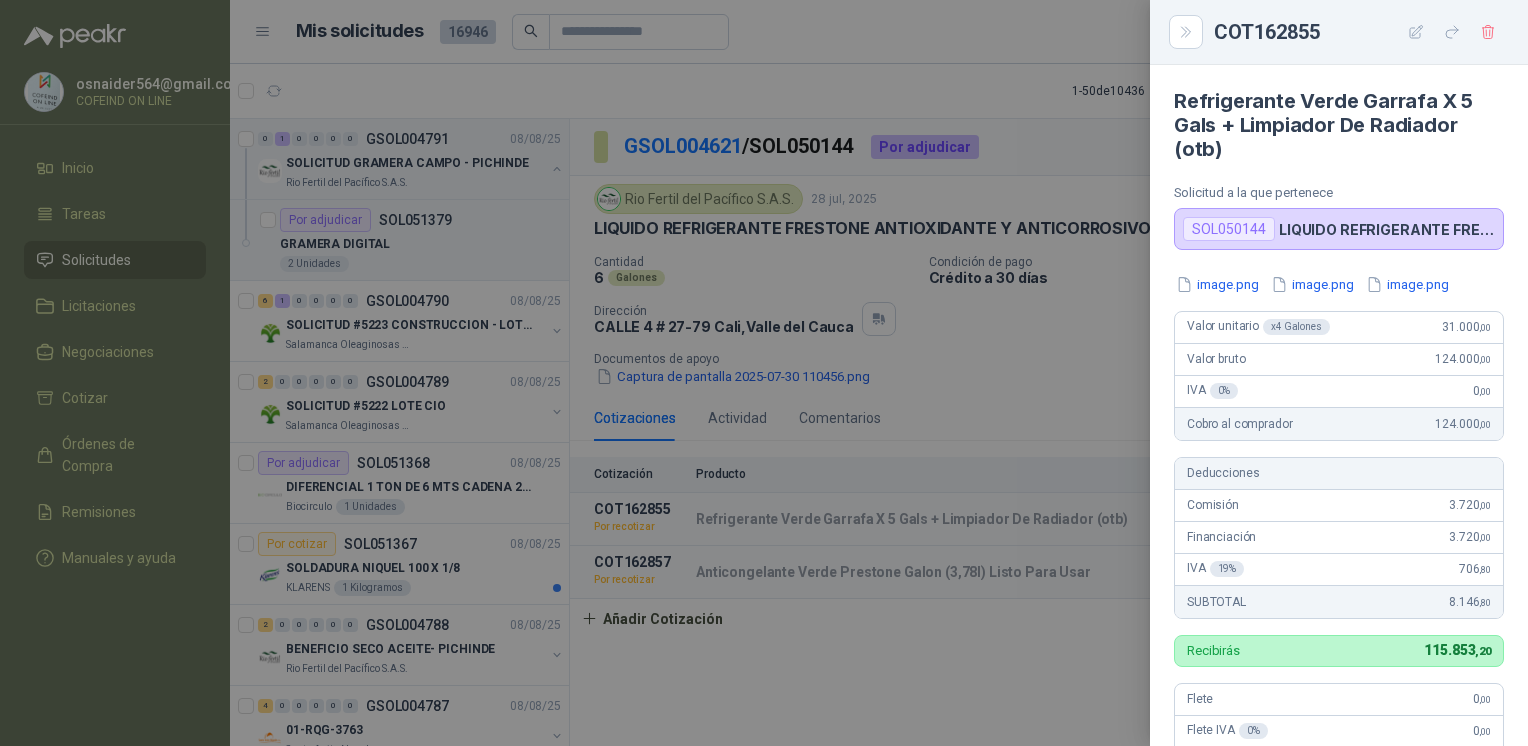 click on "image.png" at bounding box center [1217, 284] 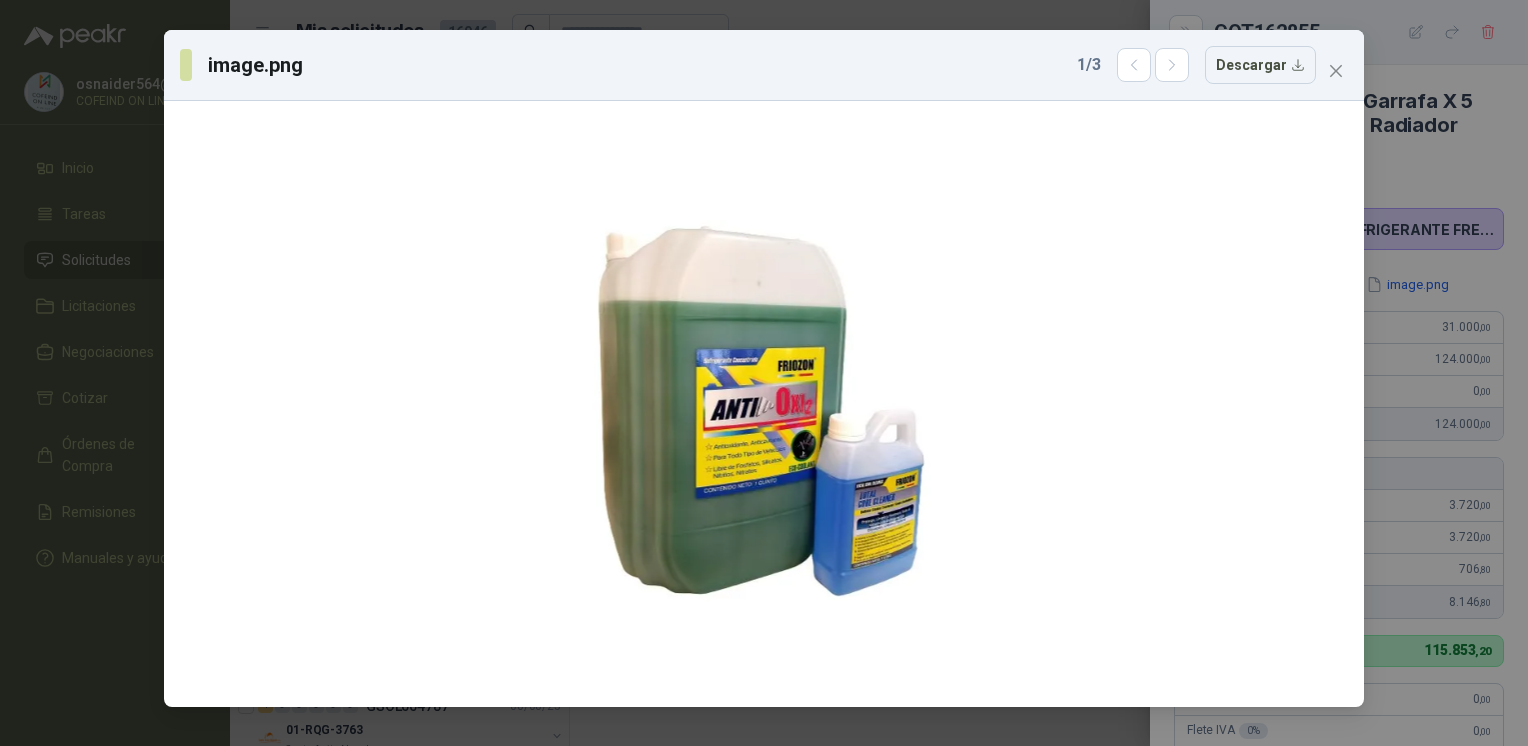 click 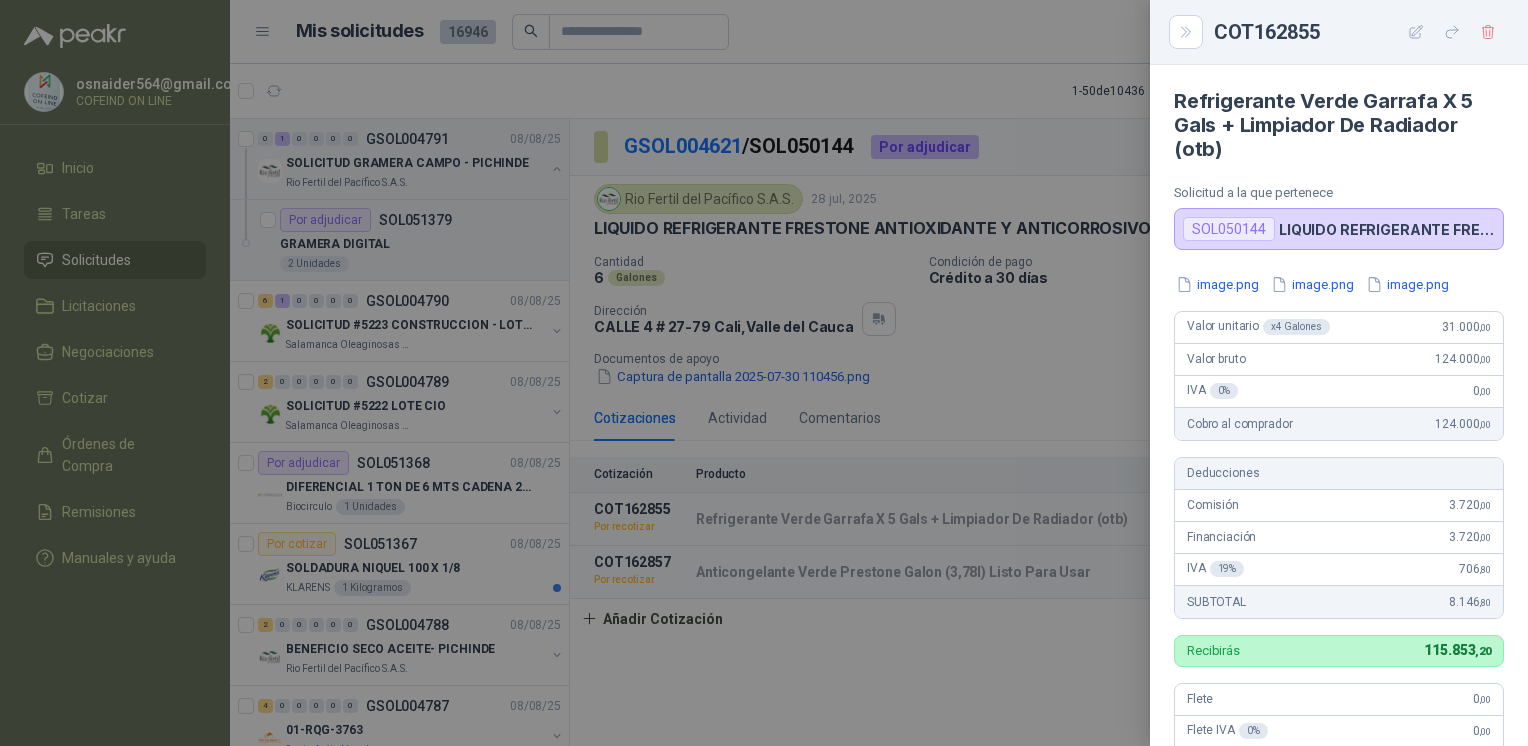 click at bounding box center (764, 373) 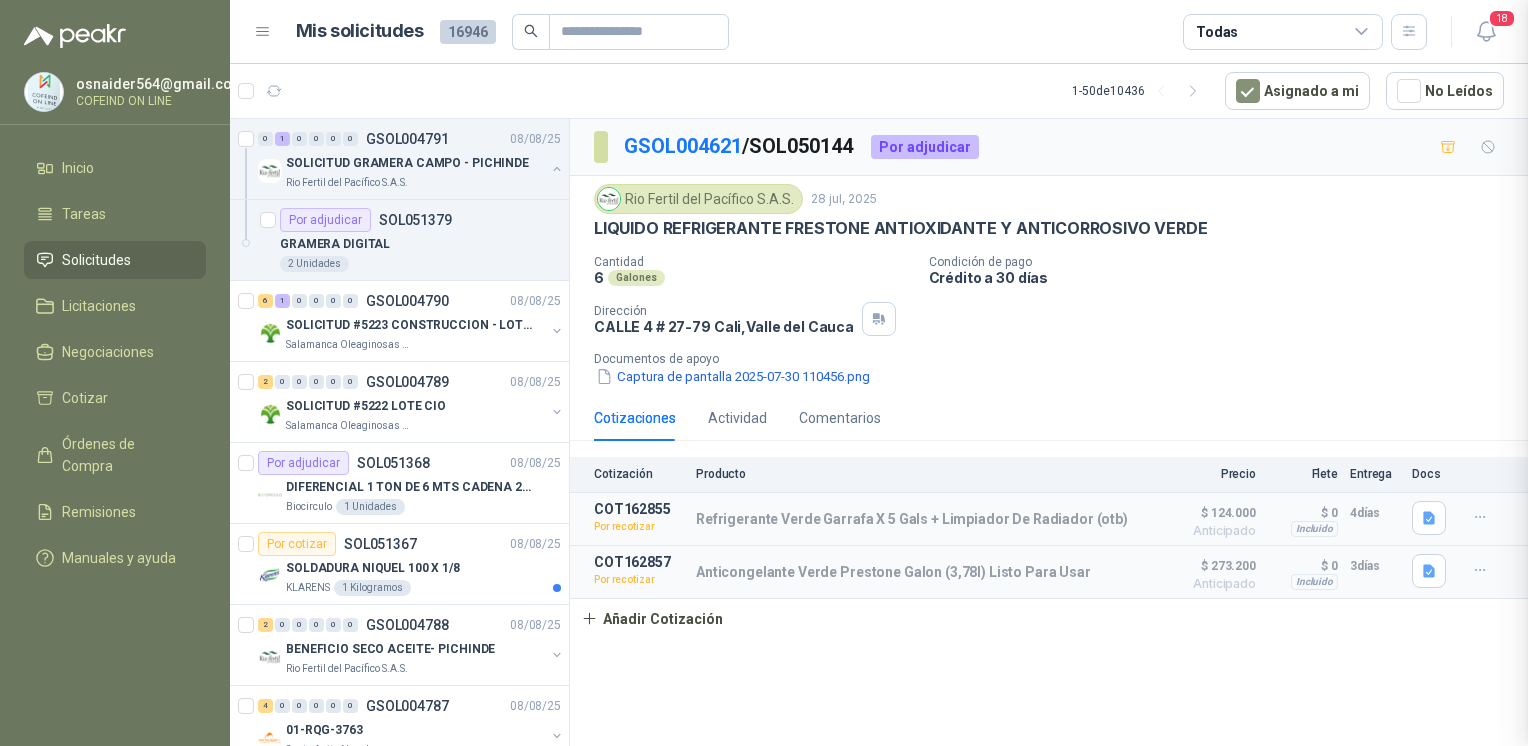 type 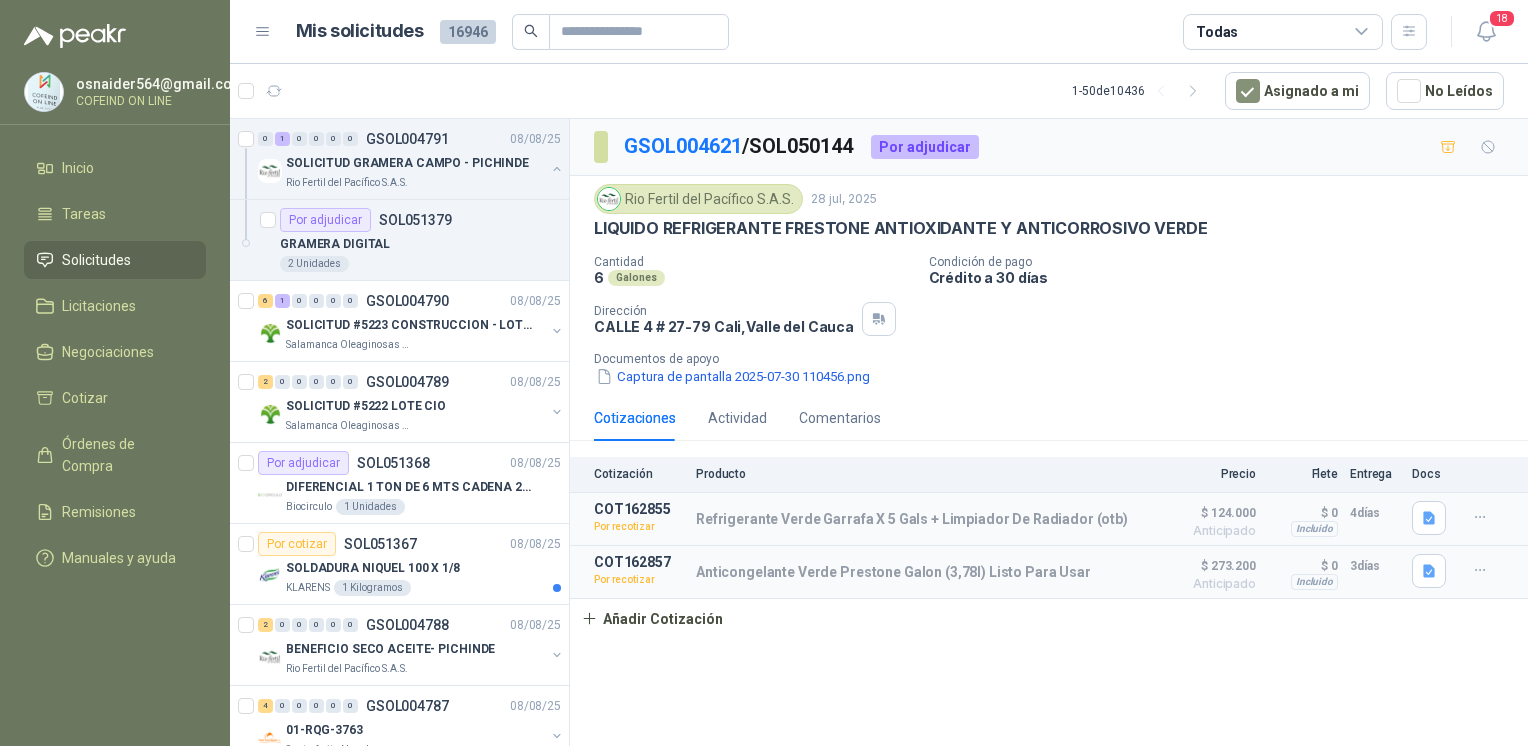 click on "Captura de pantalla 2025-07-30 110456.png" at bounding box center [733, 376] 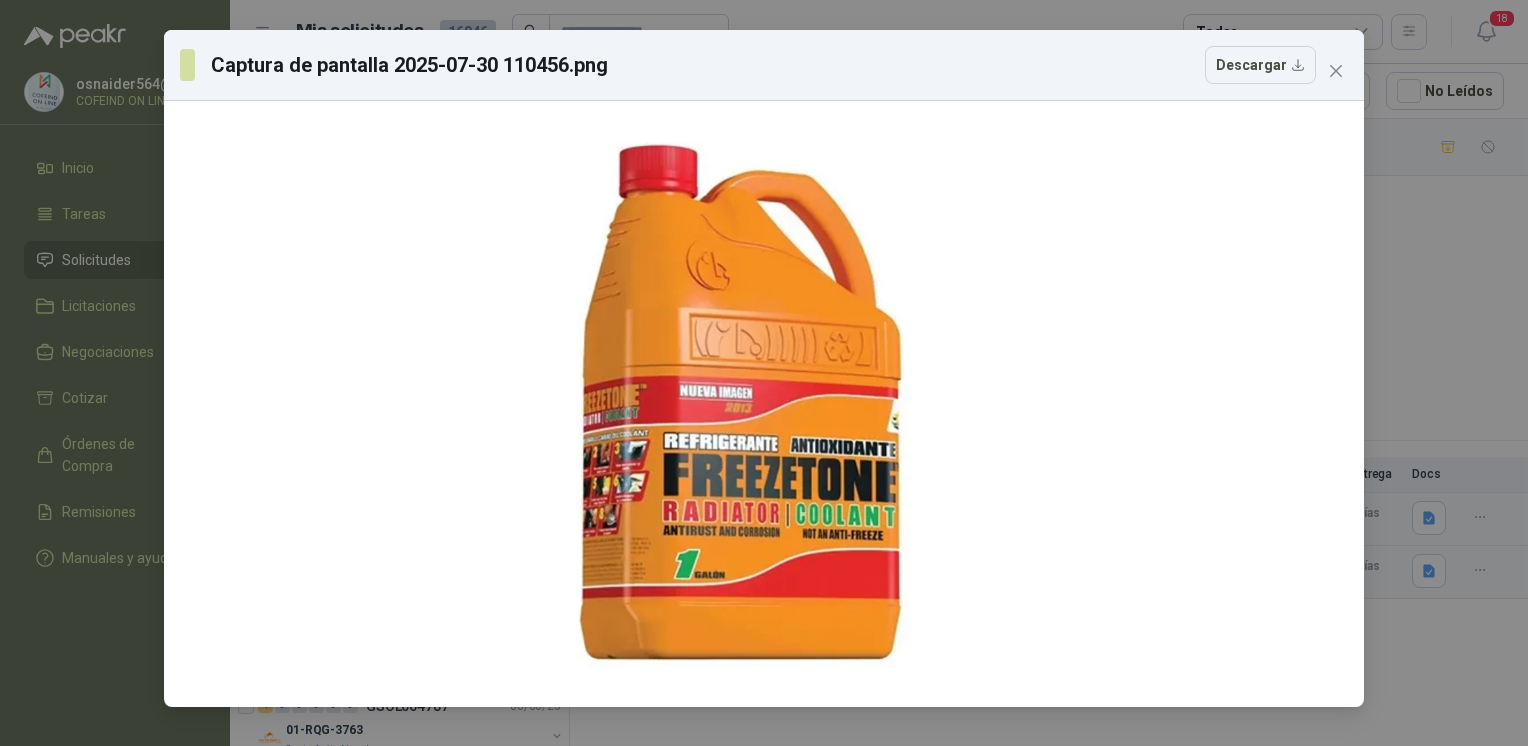 click on "Descargar" at bounding box center (1260, 65) 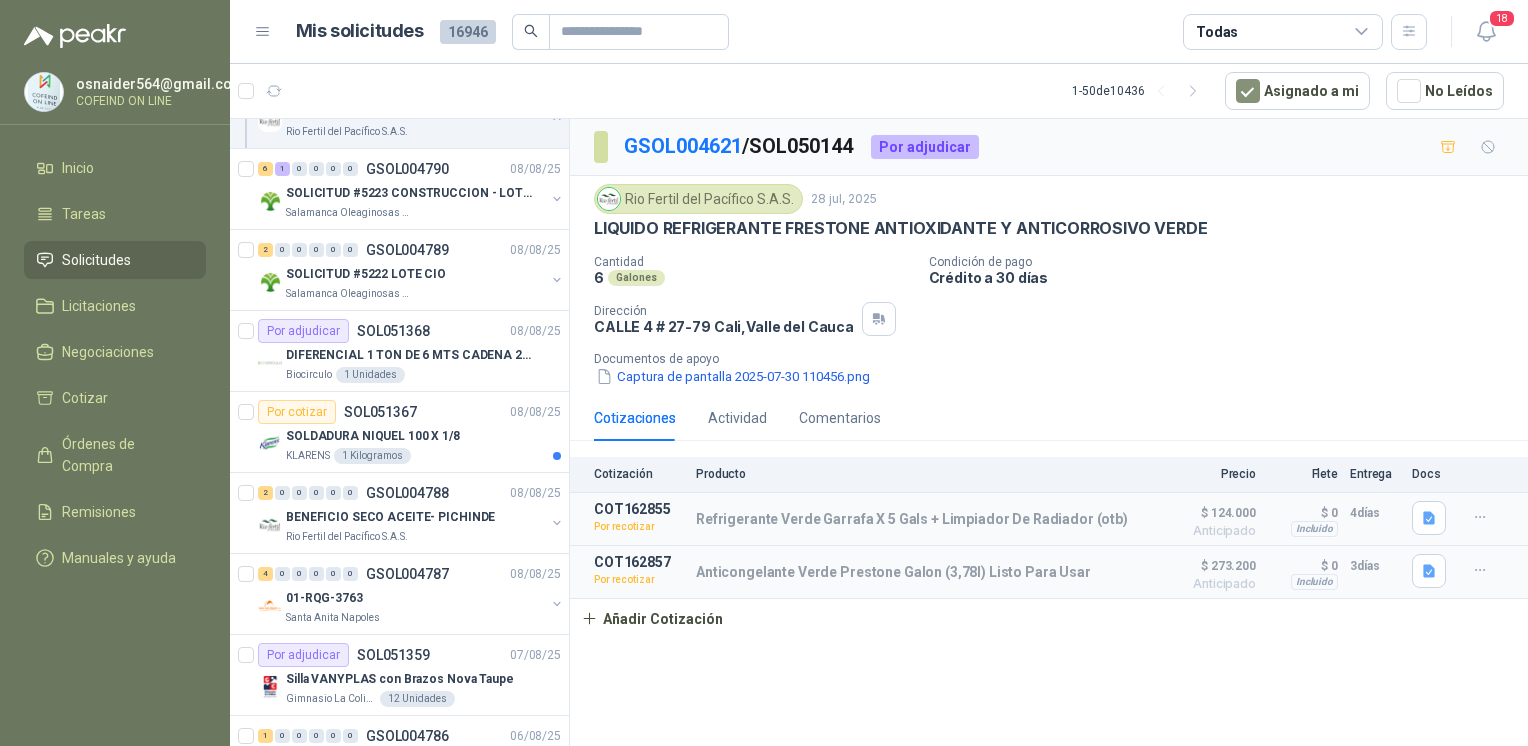 scroll, scrollTop: 133, scrollLeft: 0, axis: vertical 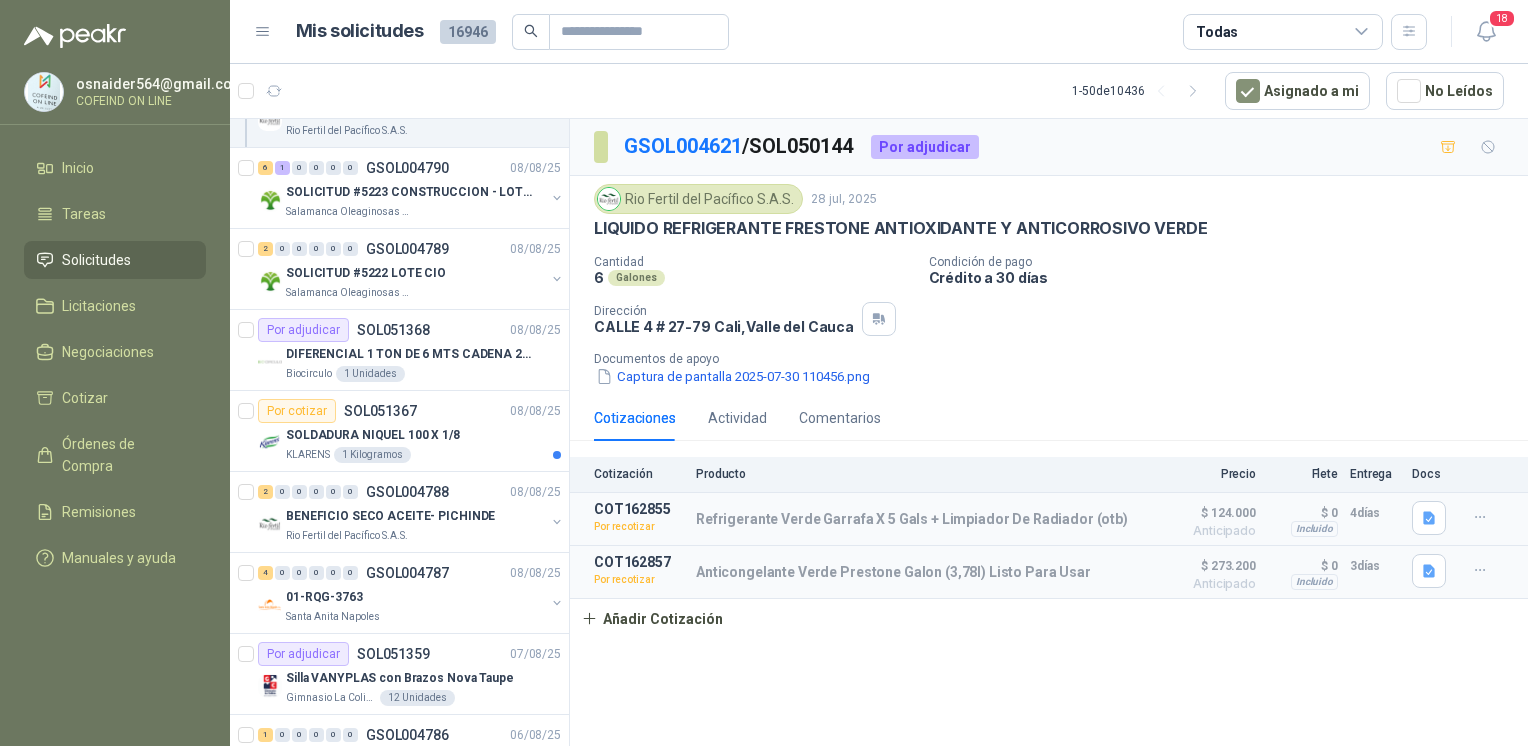 click on "SOLICITUD #5223  CONSTRUCCION - LOTE CIO" at bounding box center (410, 192) 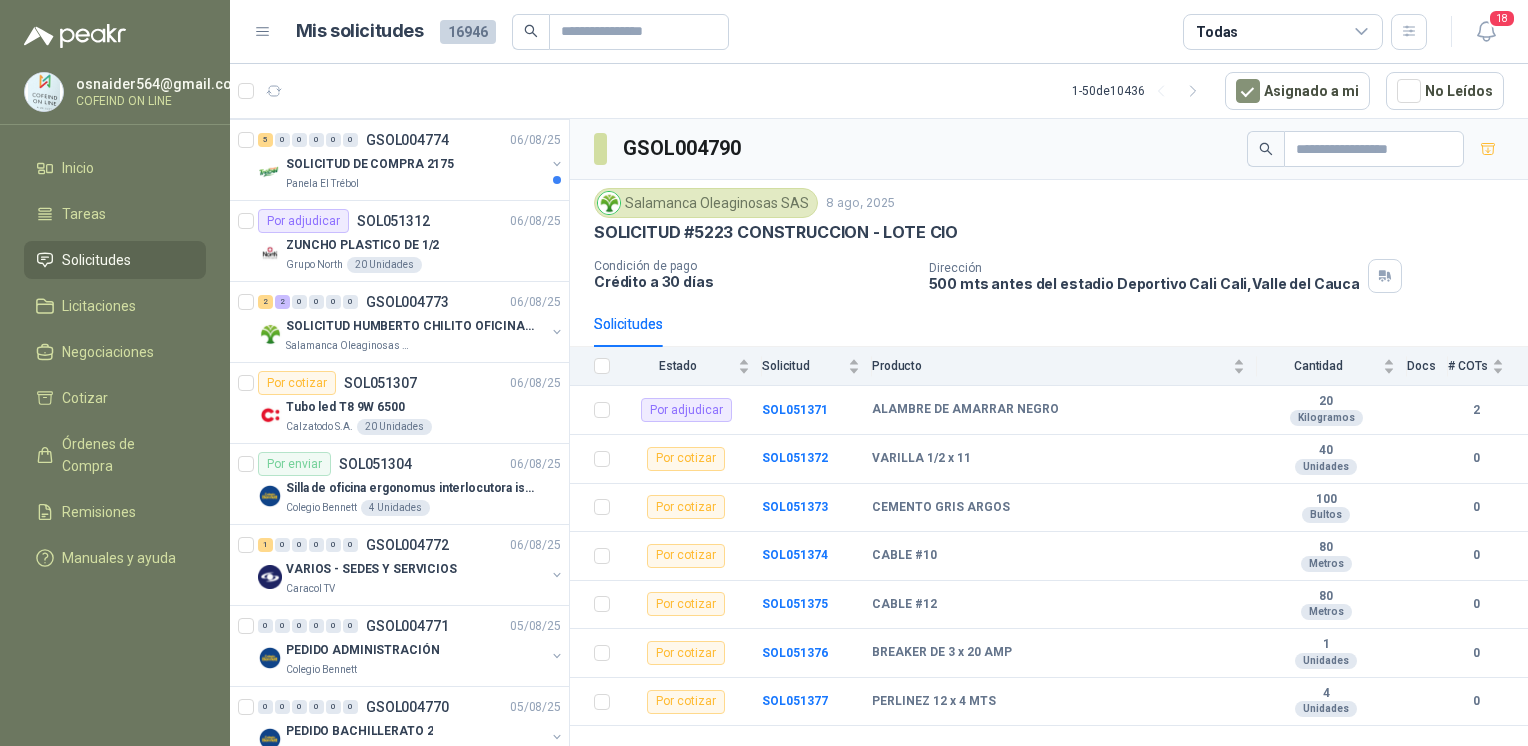 scroll, scrollTop: 1595, scrollLeft: 0, axis: vertical 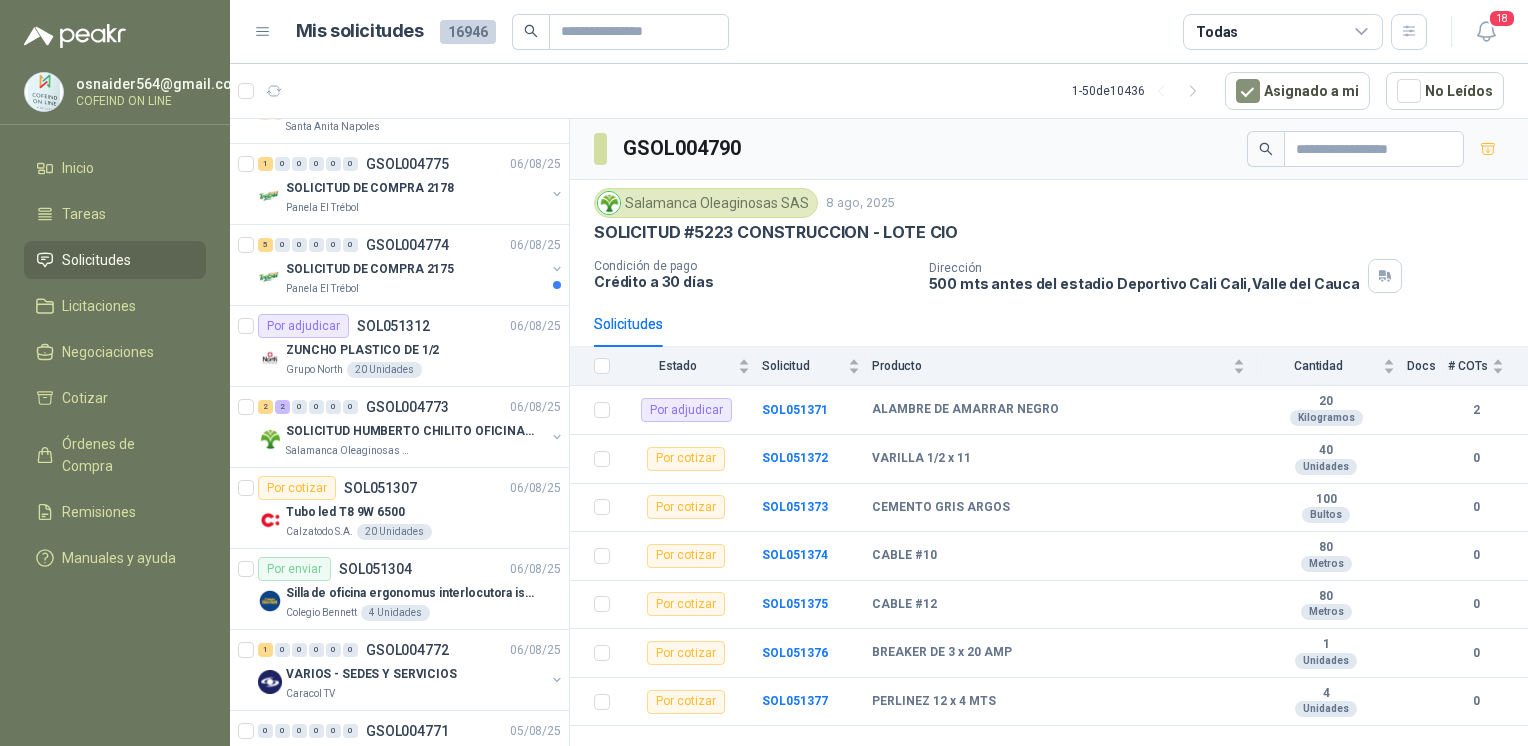 click on "Panela El Trébol" at bounding box center [415, 289] 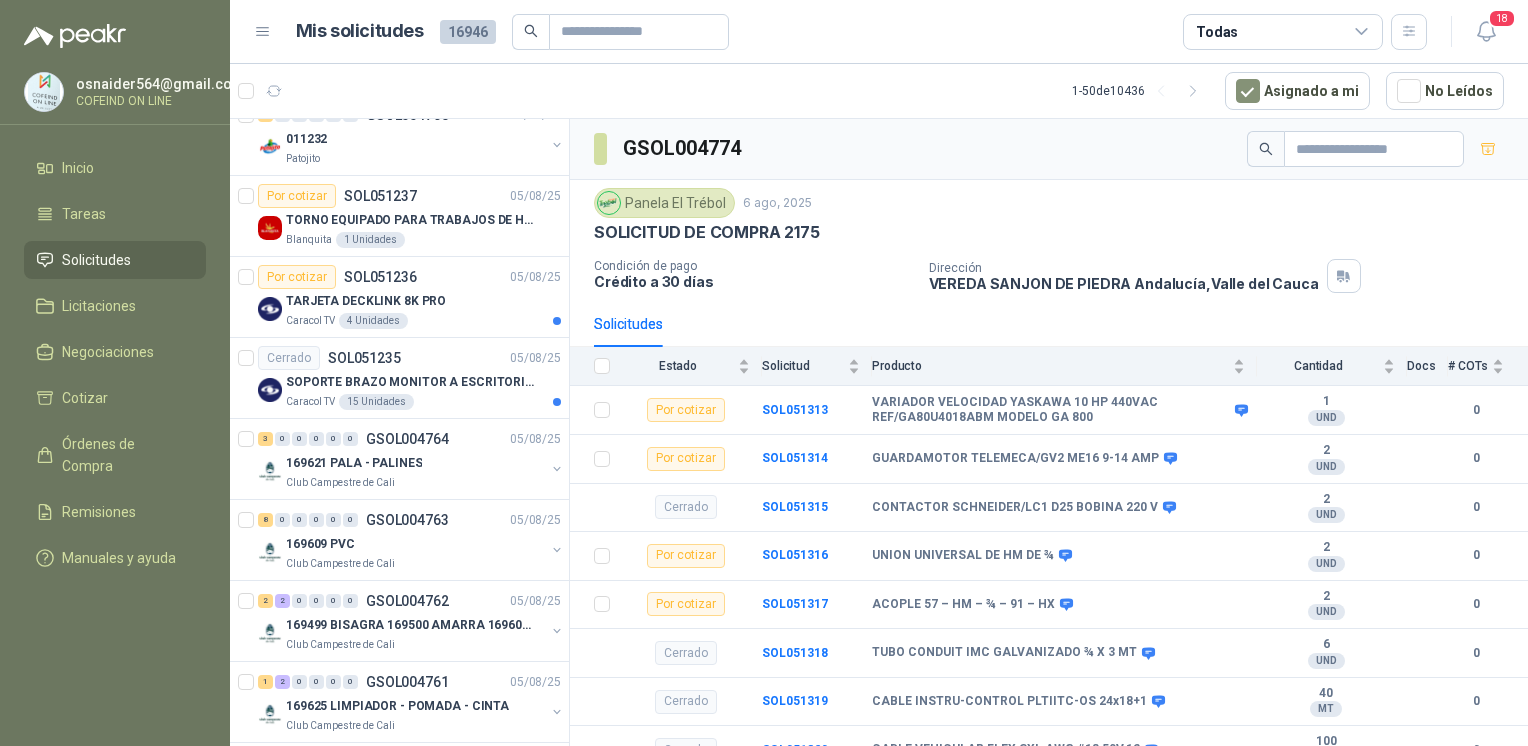 scroll, scrollTop: 2627, scrollLeft: 0, axis: vertical 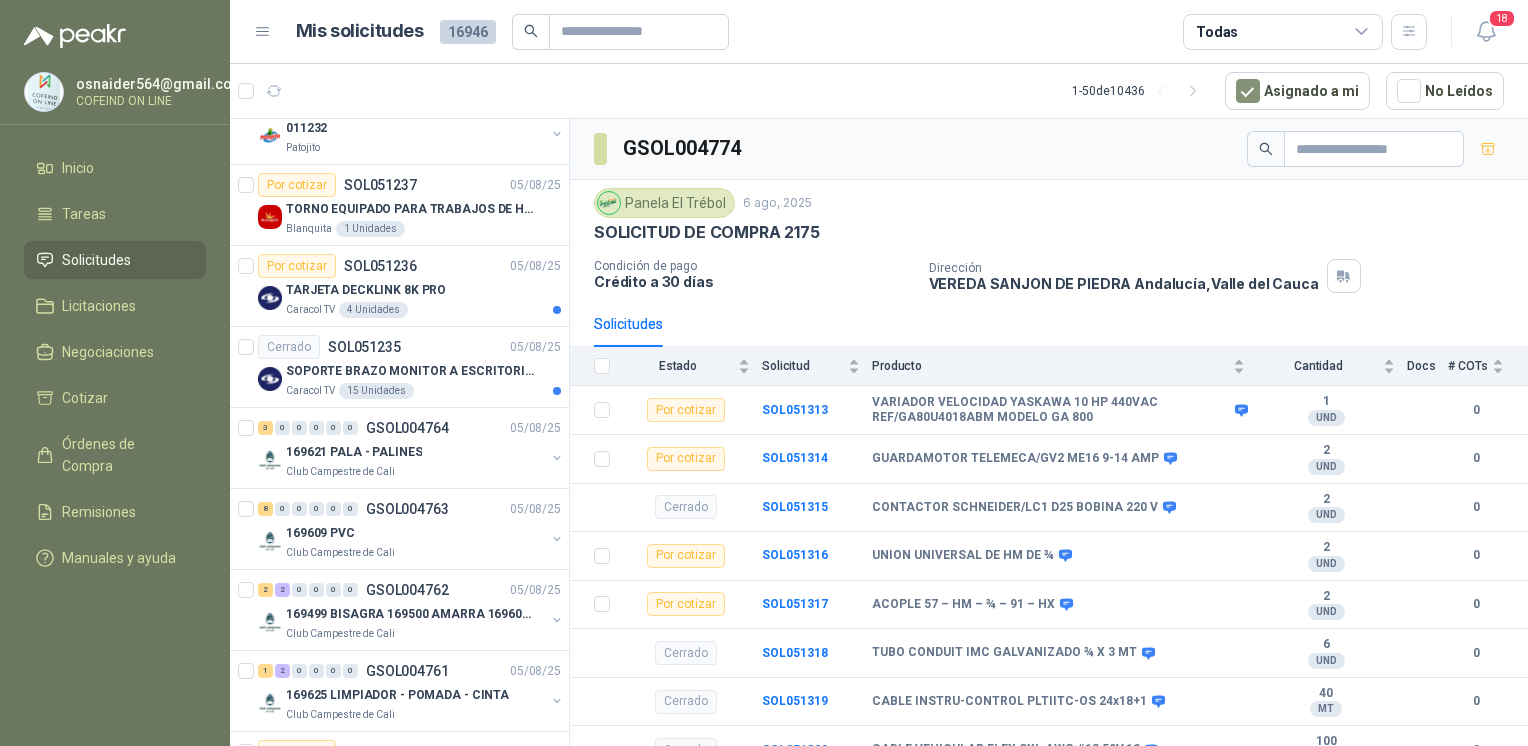 click on "Cerrado SOL051235 05/08/25   SOPORTE BRAZO MONITOR A ESCRITORIO NBF80 Caracol TV 15   Unidades" at bounding box center (399, 367) 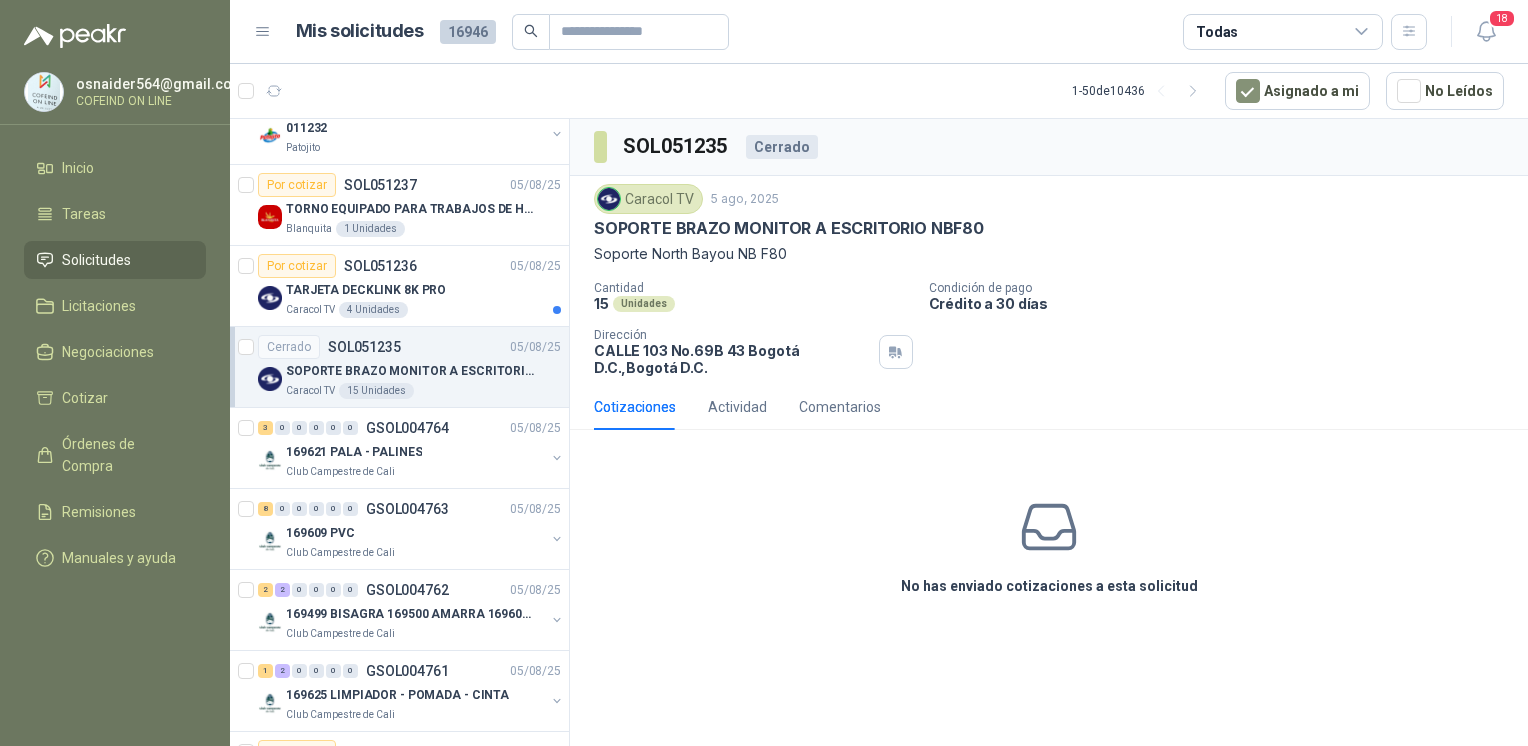 click on "TARJETA DECKLINK 8K PRO" at bounding box center [423, 290] 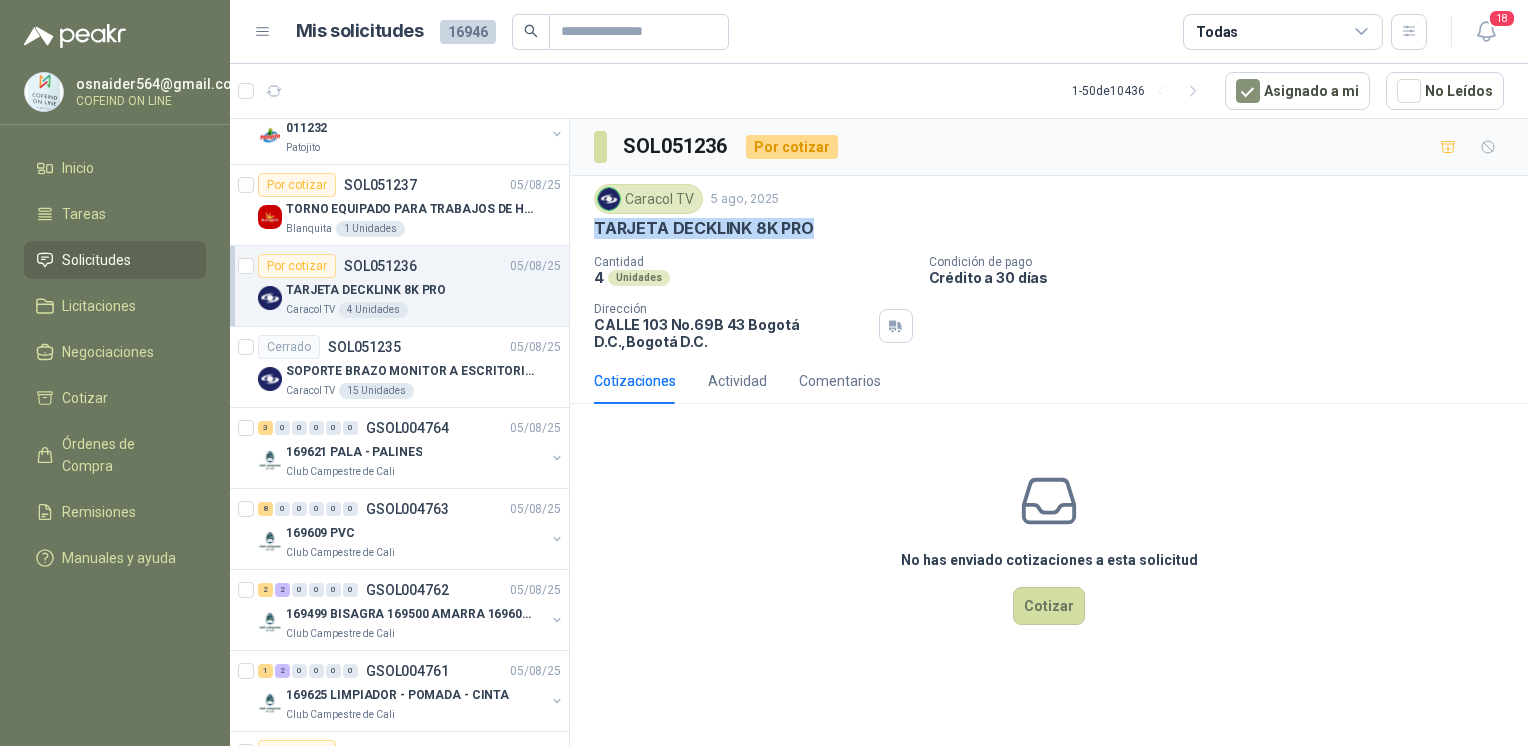 drag, startPoint x: 817, startPoint y: 223, endPoint x: 589, endPoint y: 237, distance: 228.42941 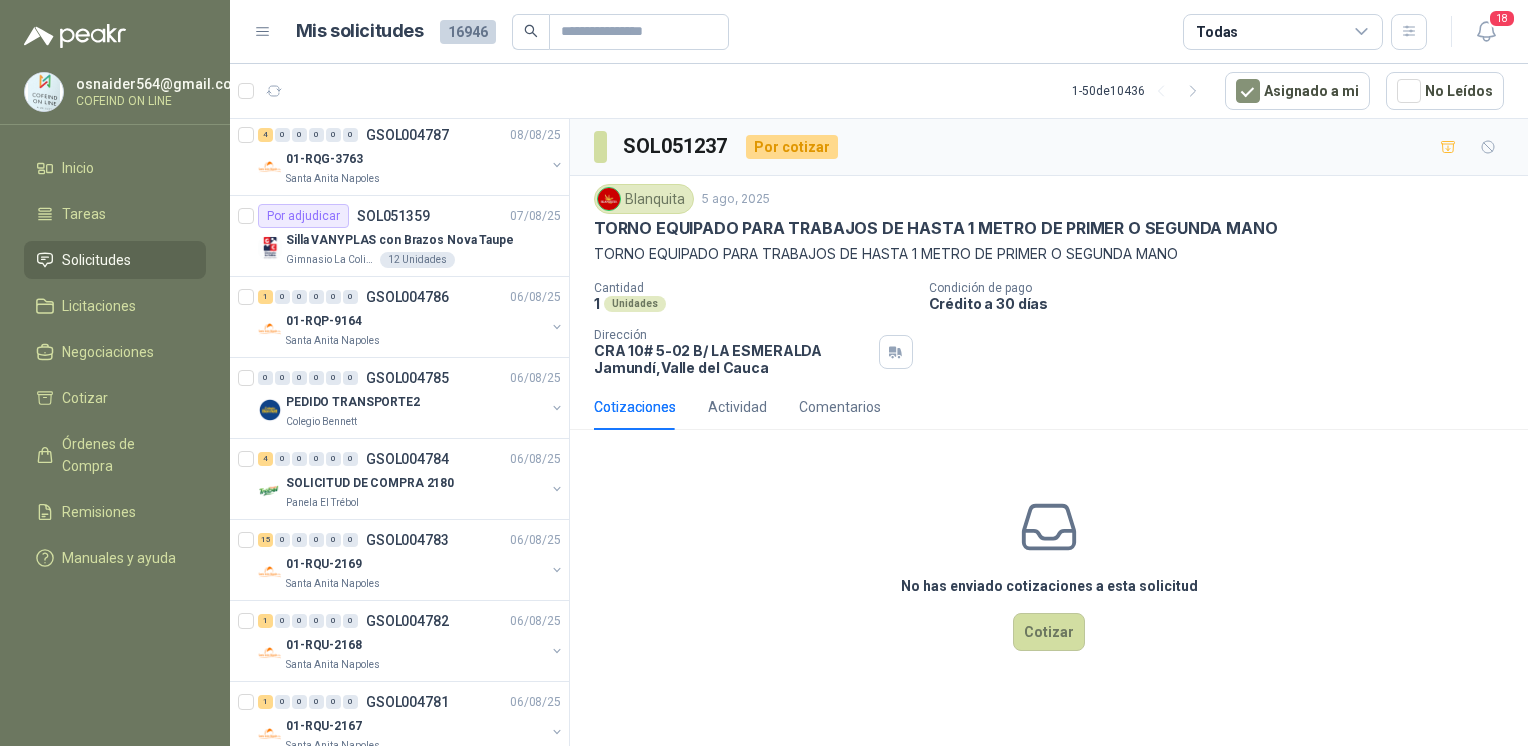scroll, scrollTop: 0, scrollLeft: 0, axis: both 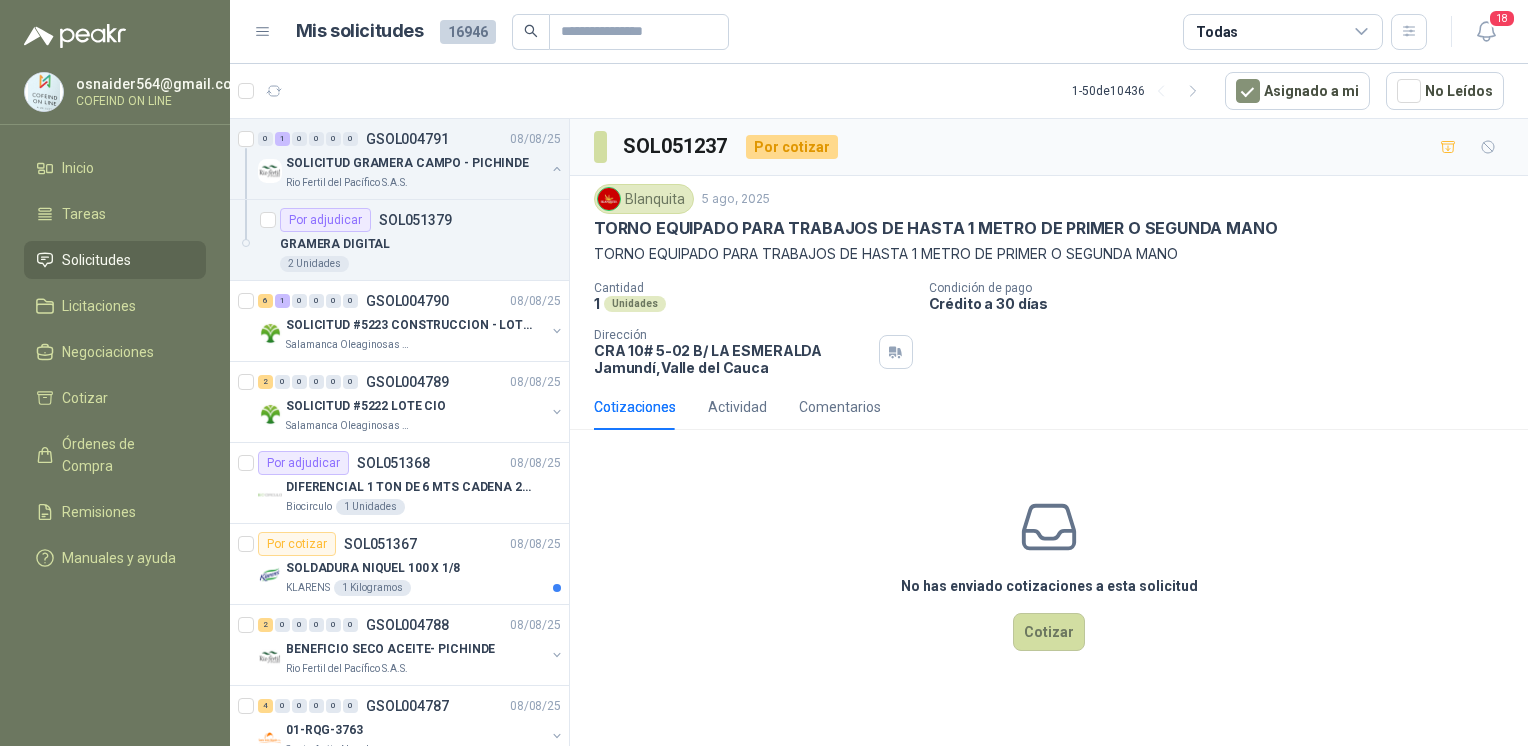 drag, startPoint x: 1483, startPoint y: 35, endPoint x: 1480, endPoint y: 25, distance: 10.440307 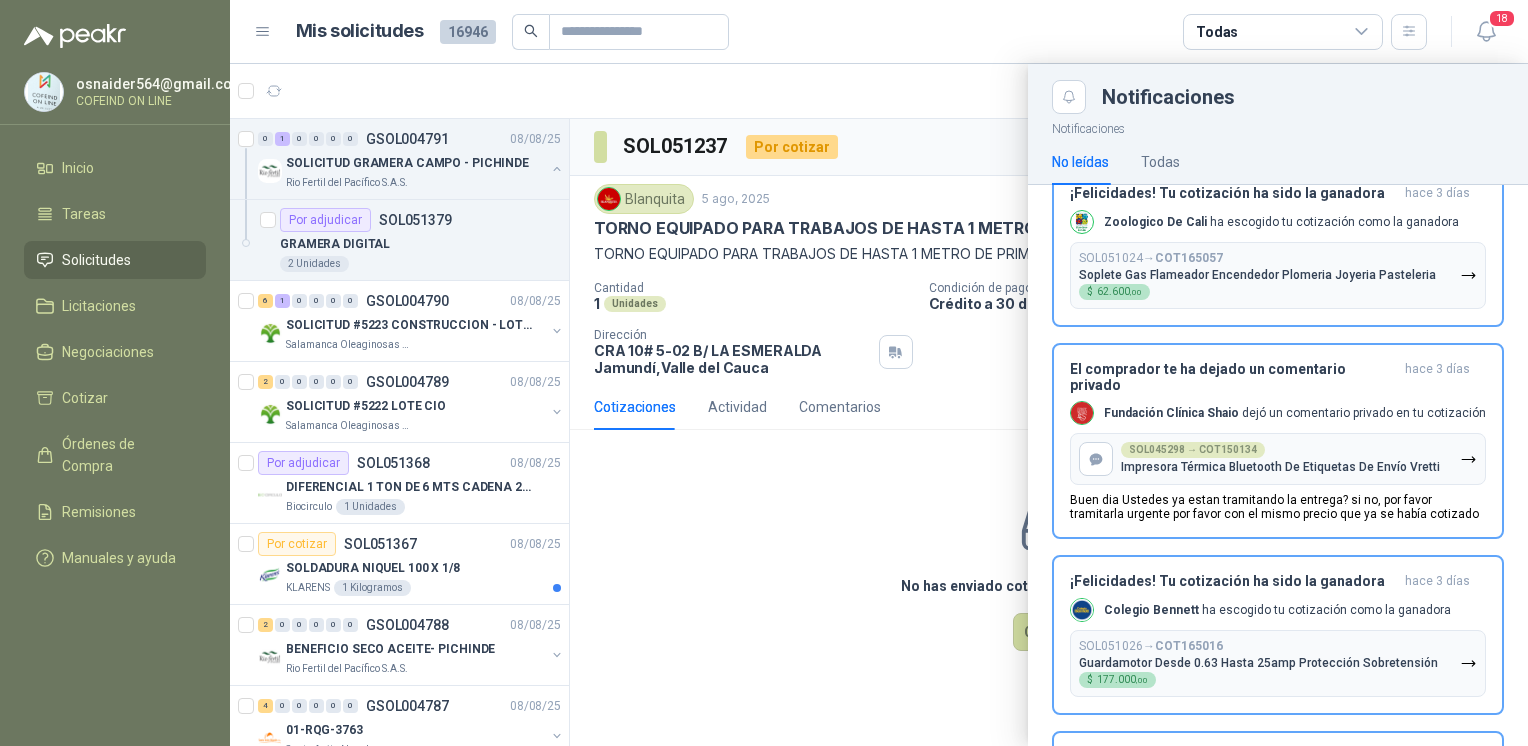 click on "No leídas Todas" at bounding box center (1278, 162) 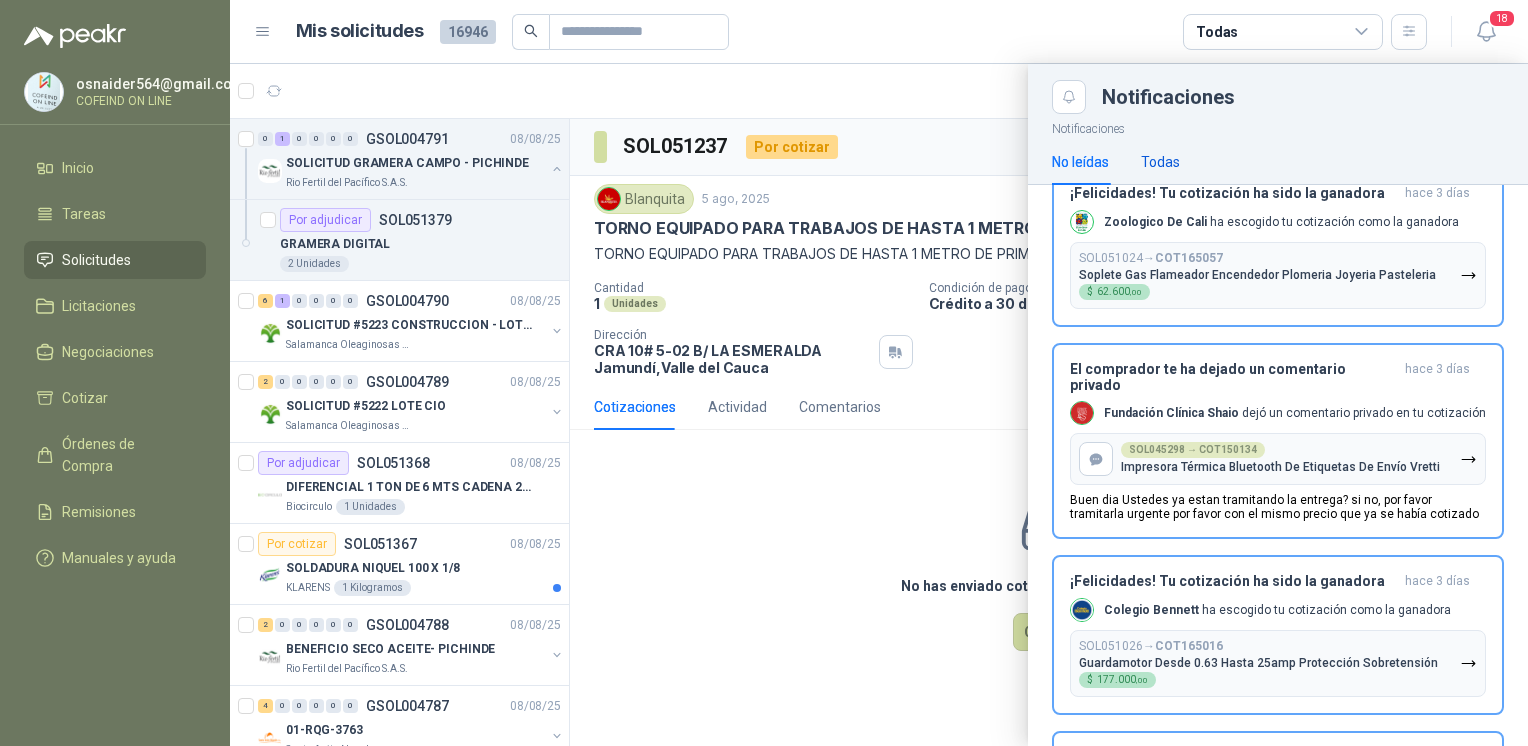 click on "Todas" at bounding box center [1160, 162] 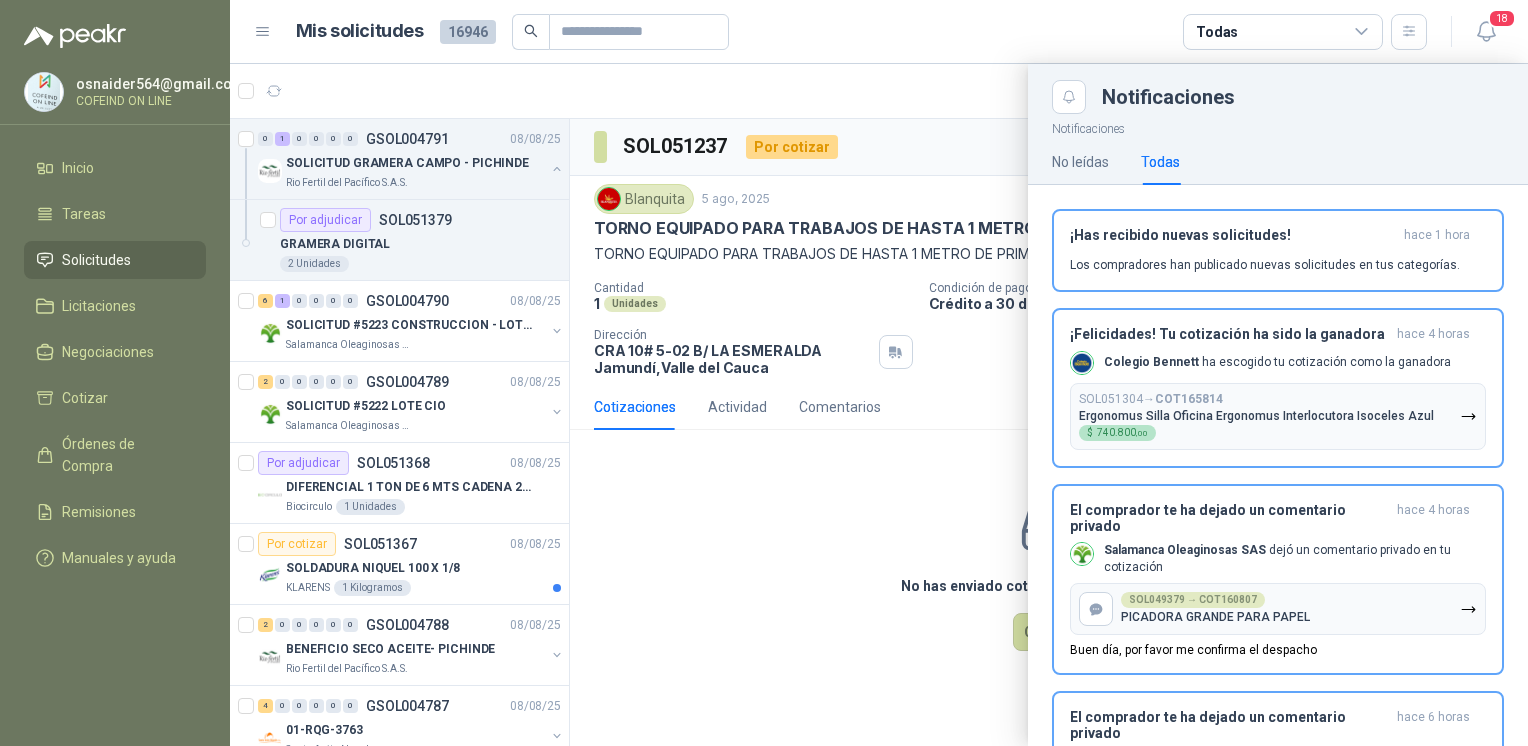 click at bounding box center [879, 405] 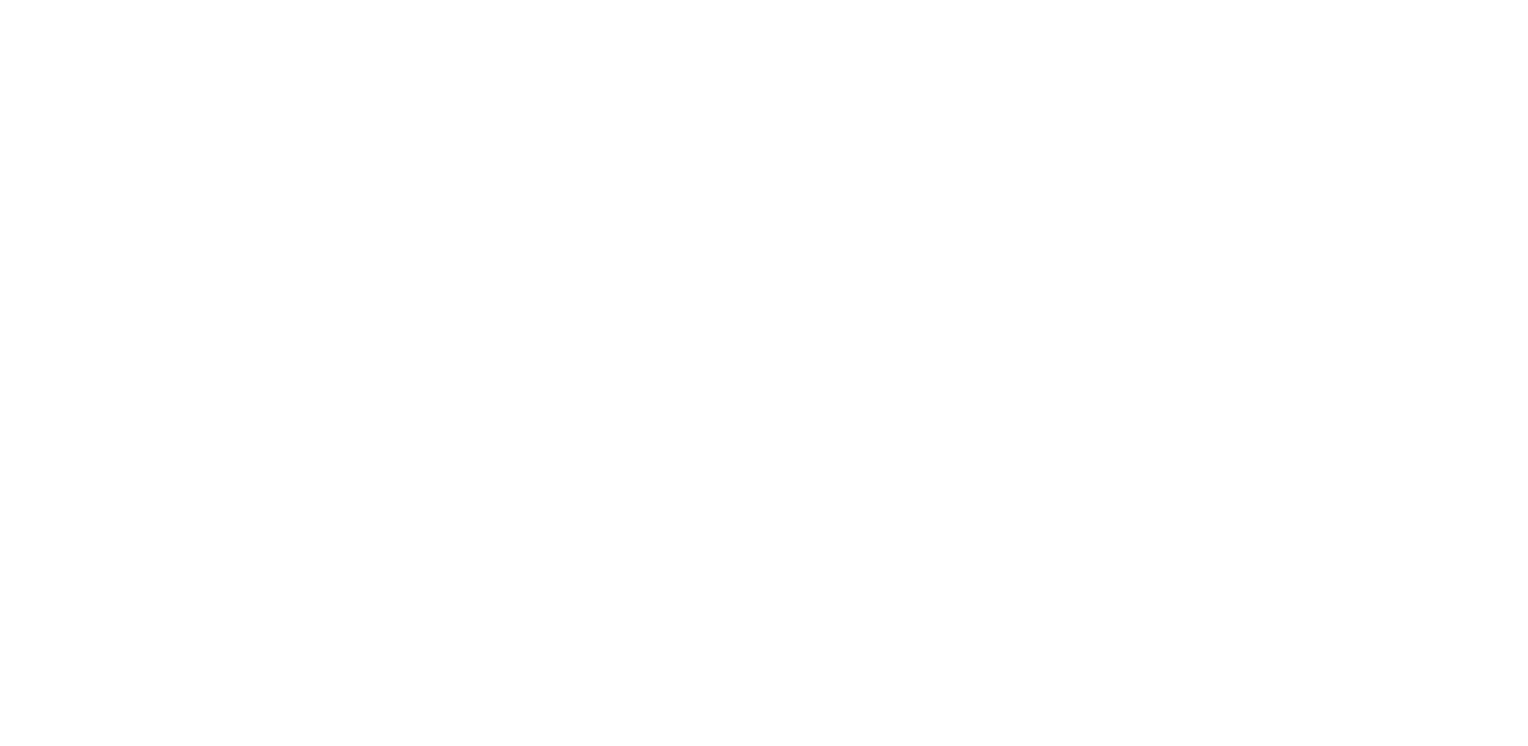 scroll, scrollTop: 0, scrollLeft: 0, axis: both 